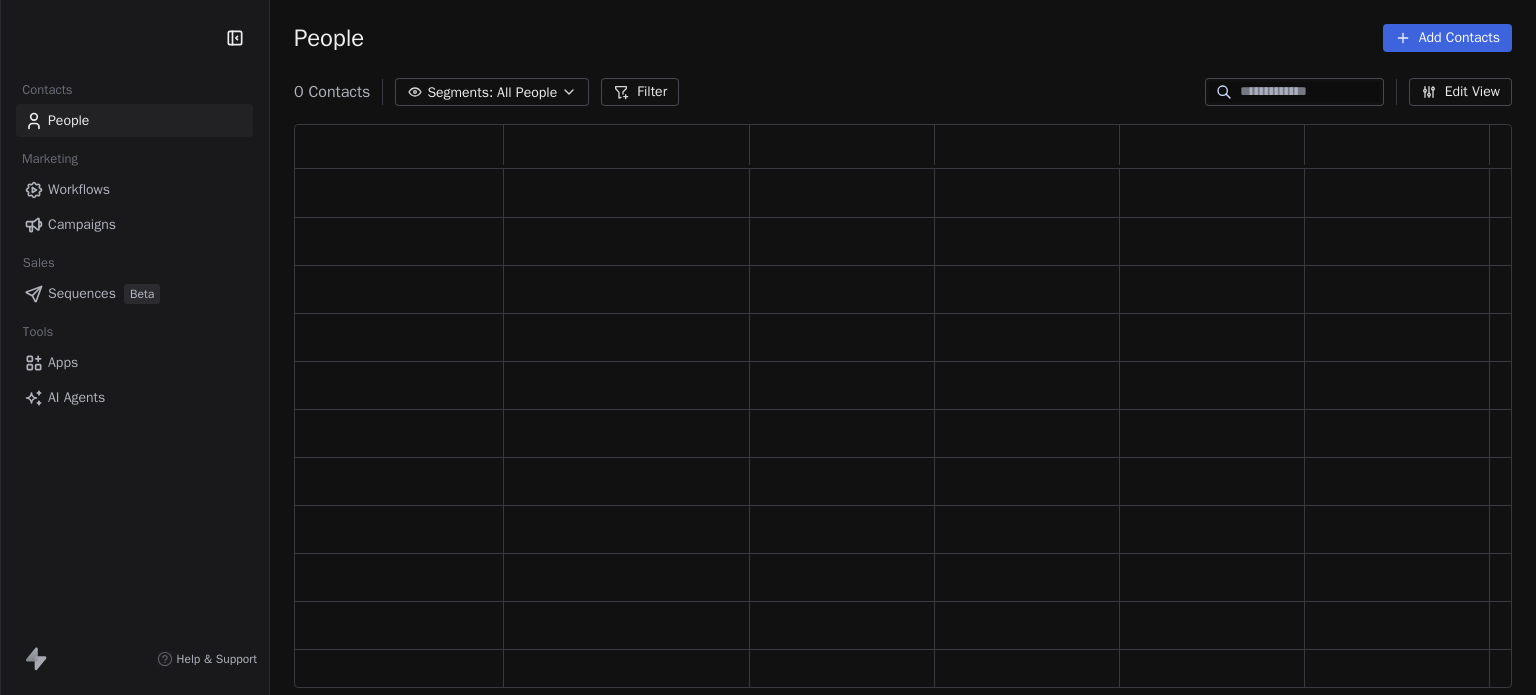 scroll, scrollTop: 0, scrollLeft: 0, axis: both 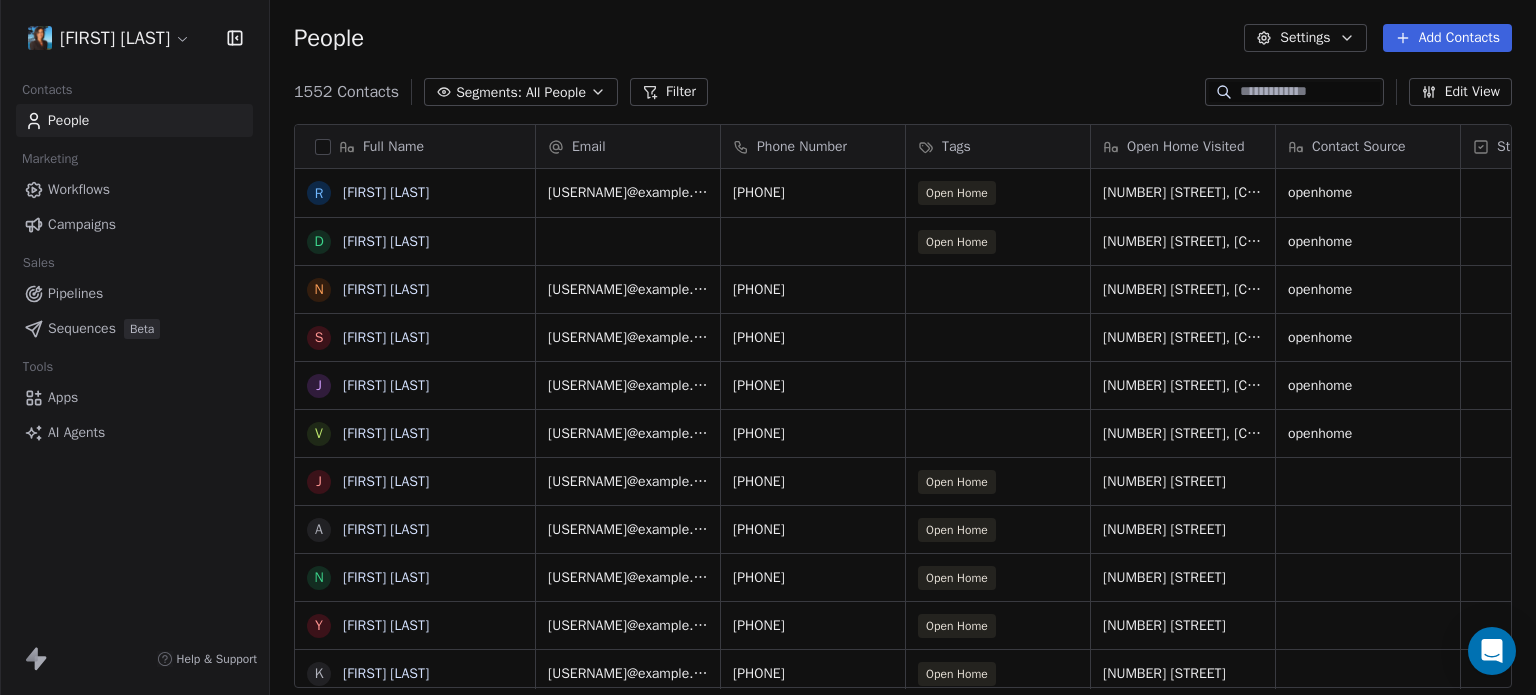 click on "Pipelines" at bounding box center [75, 293] 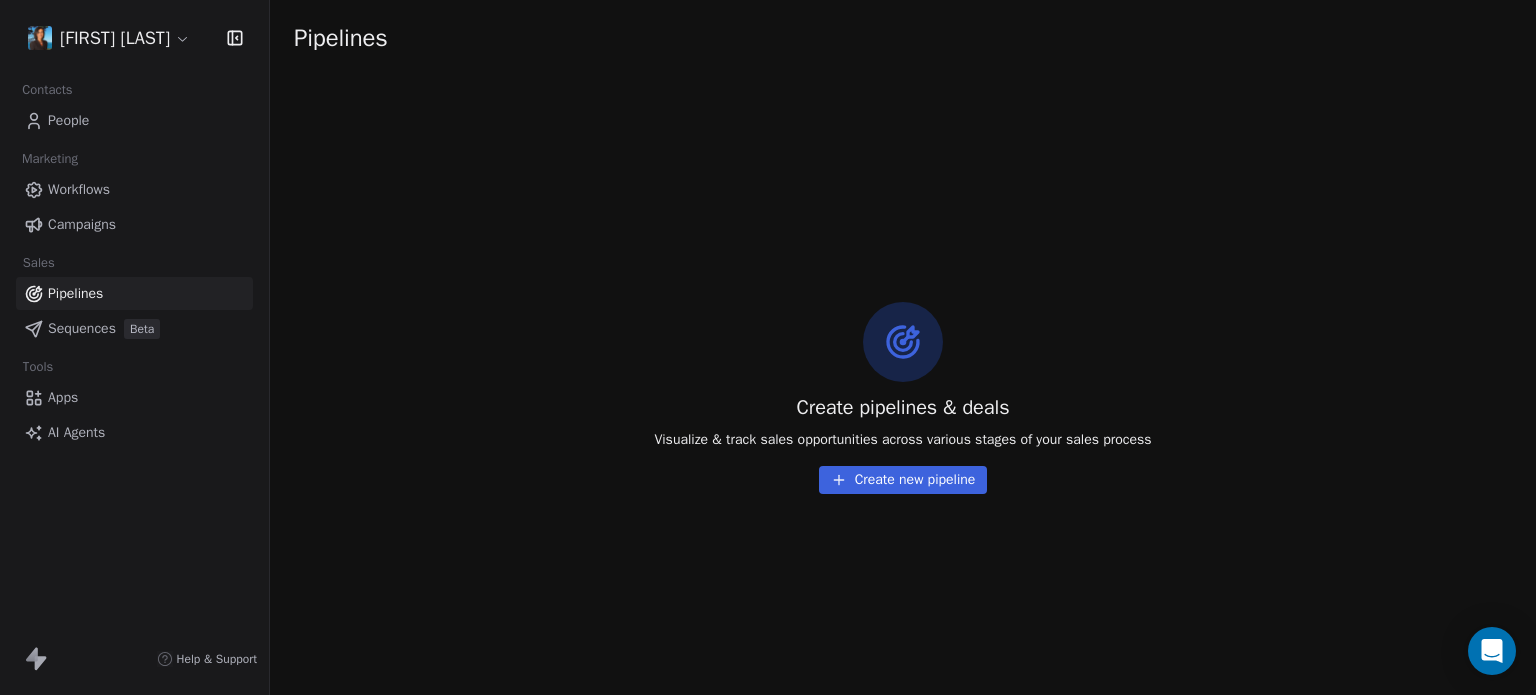 click on "Workflows" at bounding box center (134, 189) 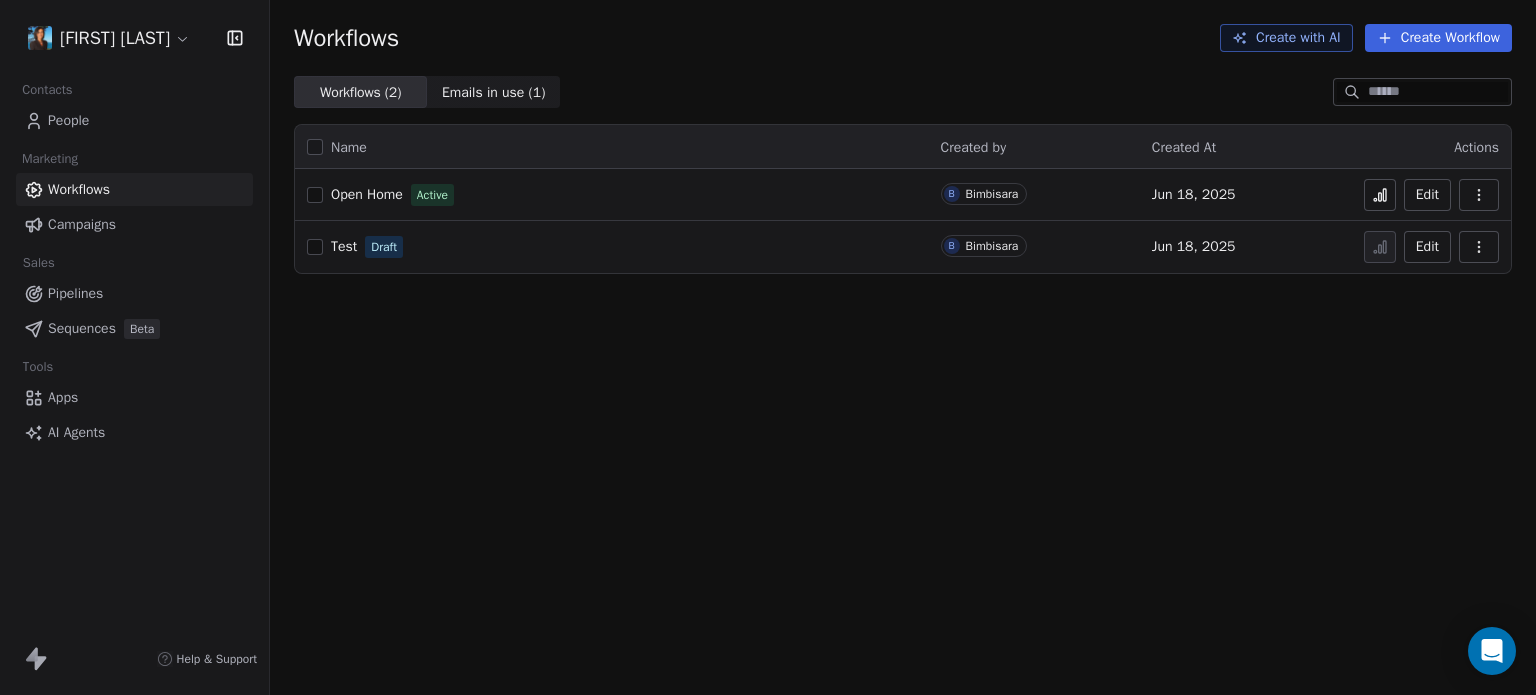 click on "Open Home" at bounding box center (367, 194) 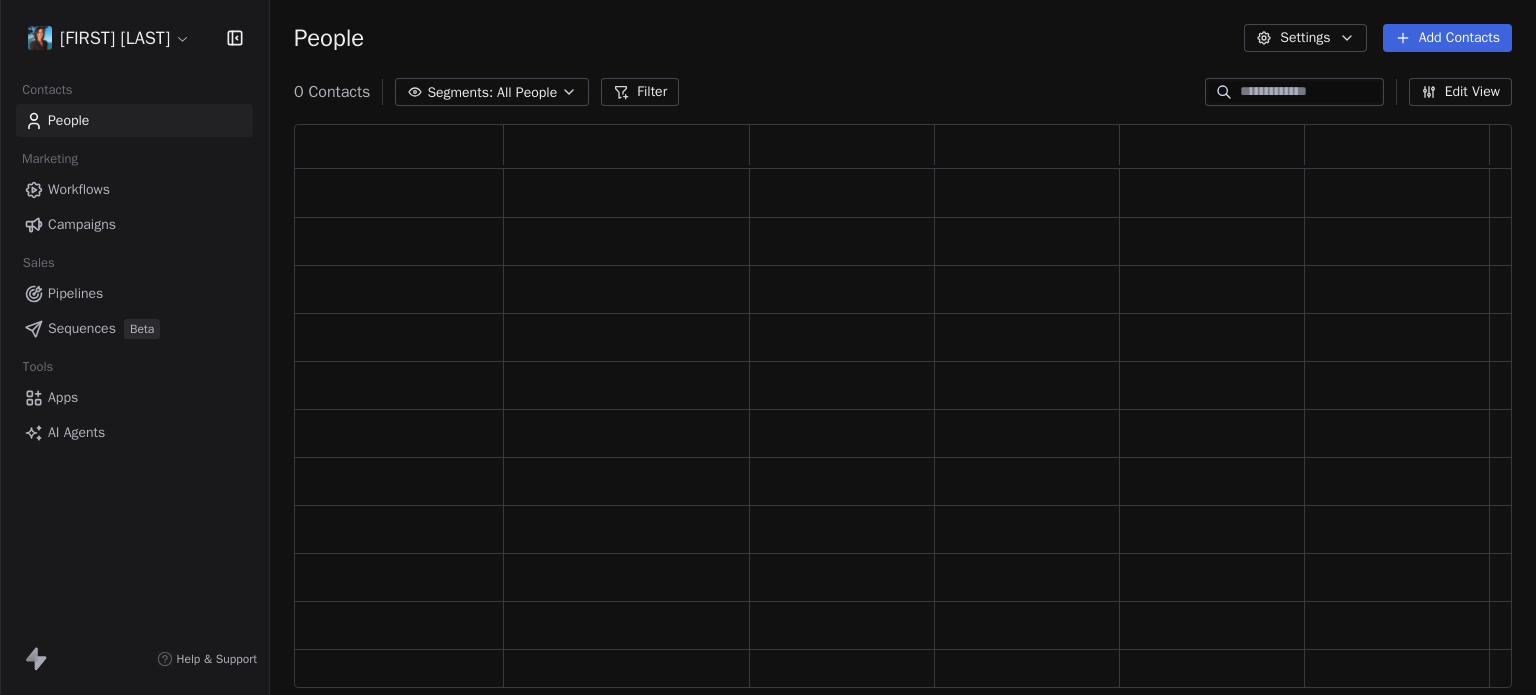 scroll, scrollTop: 0, scrollLeft: 0, axis: both 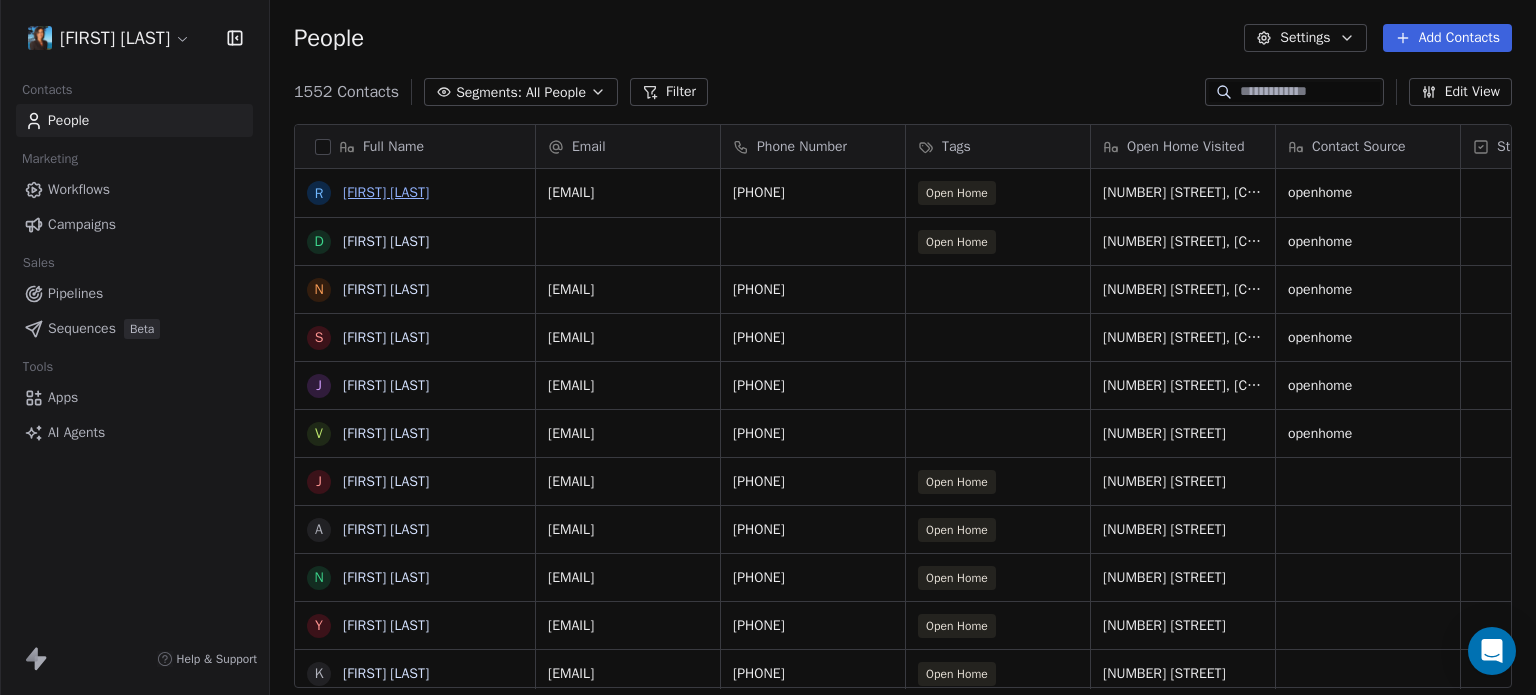 click on "[FIRST] [LAST]" at bounding box center [386, 192] 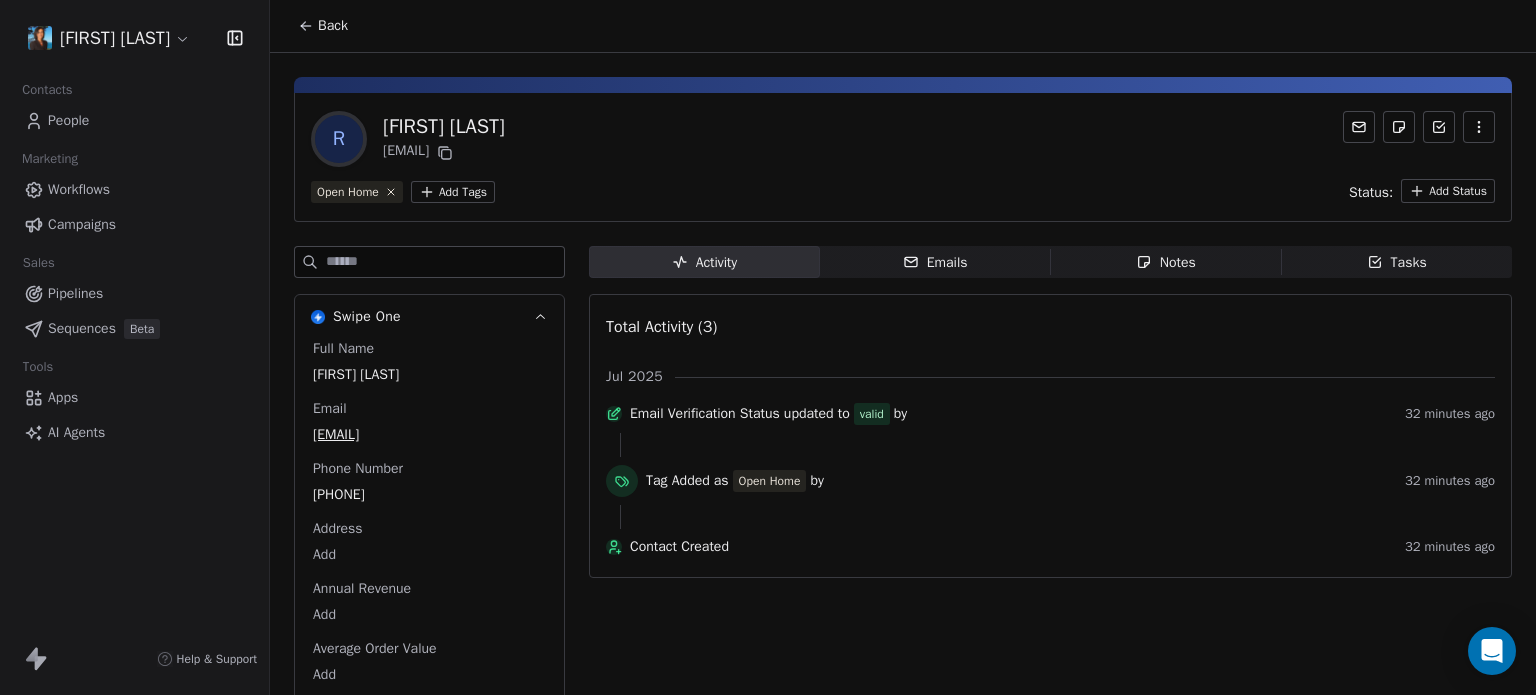 click on "Back" at bounding box center [323, 26] 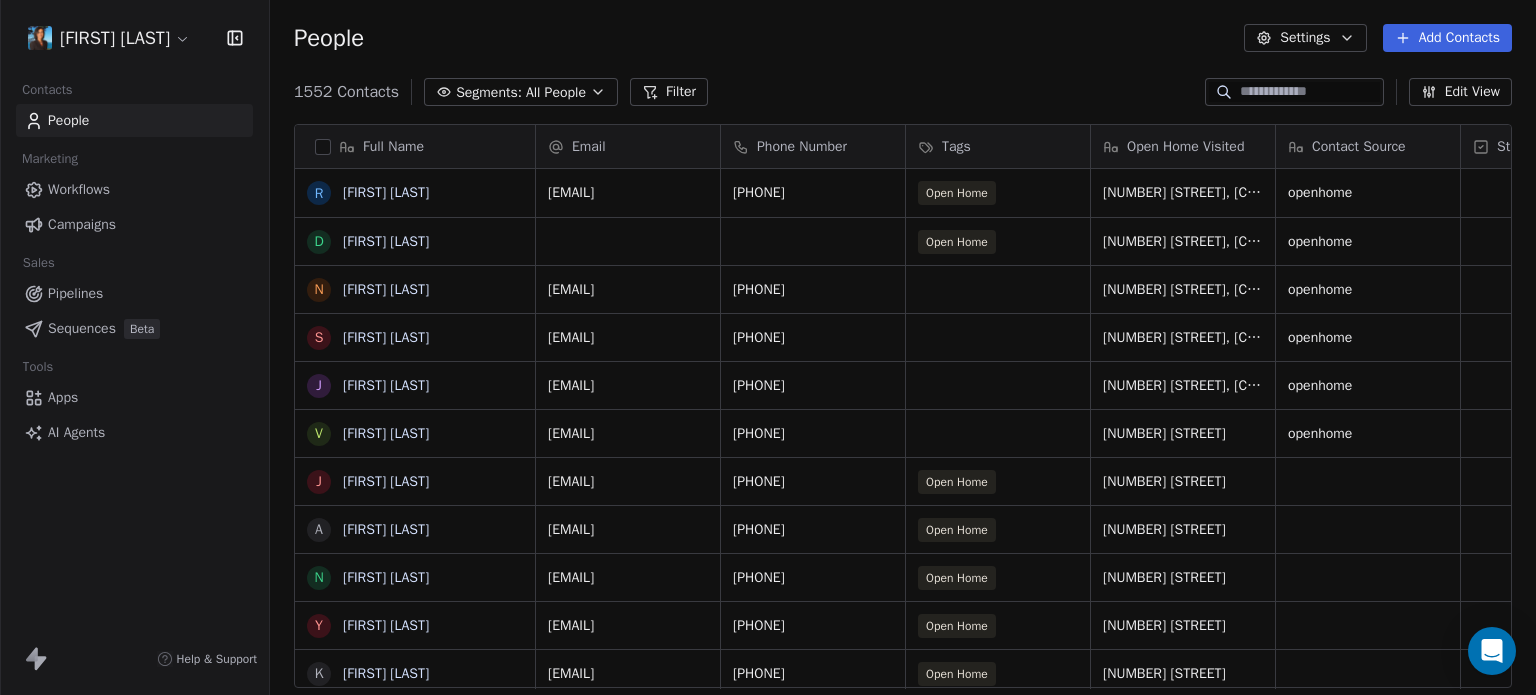 scroll, scrollTop: 16, scrollLeft: 16, axis: both 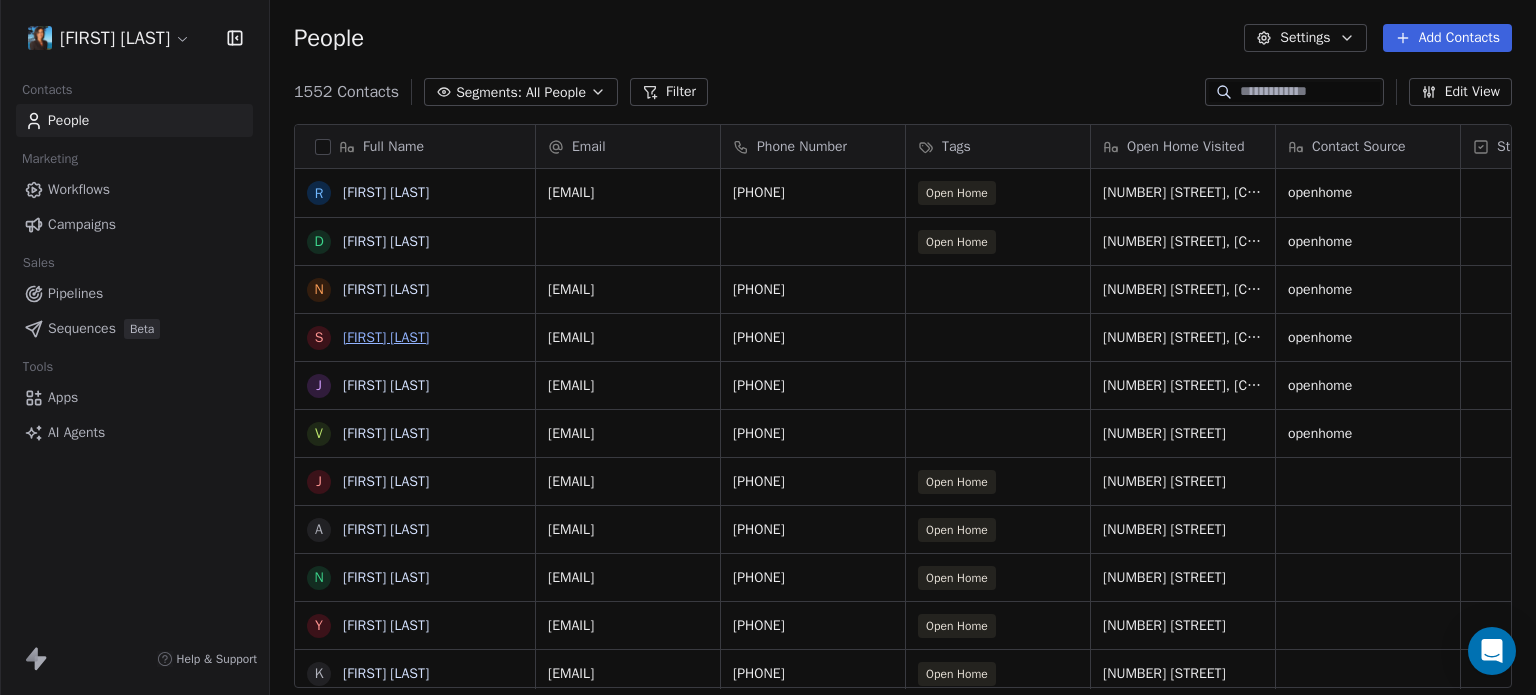 click on "[FIRST] [LAST]" at bounding box center (386, 337) 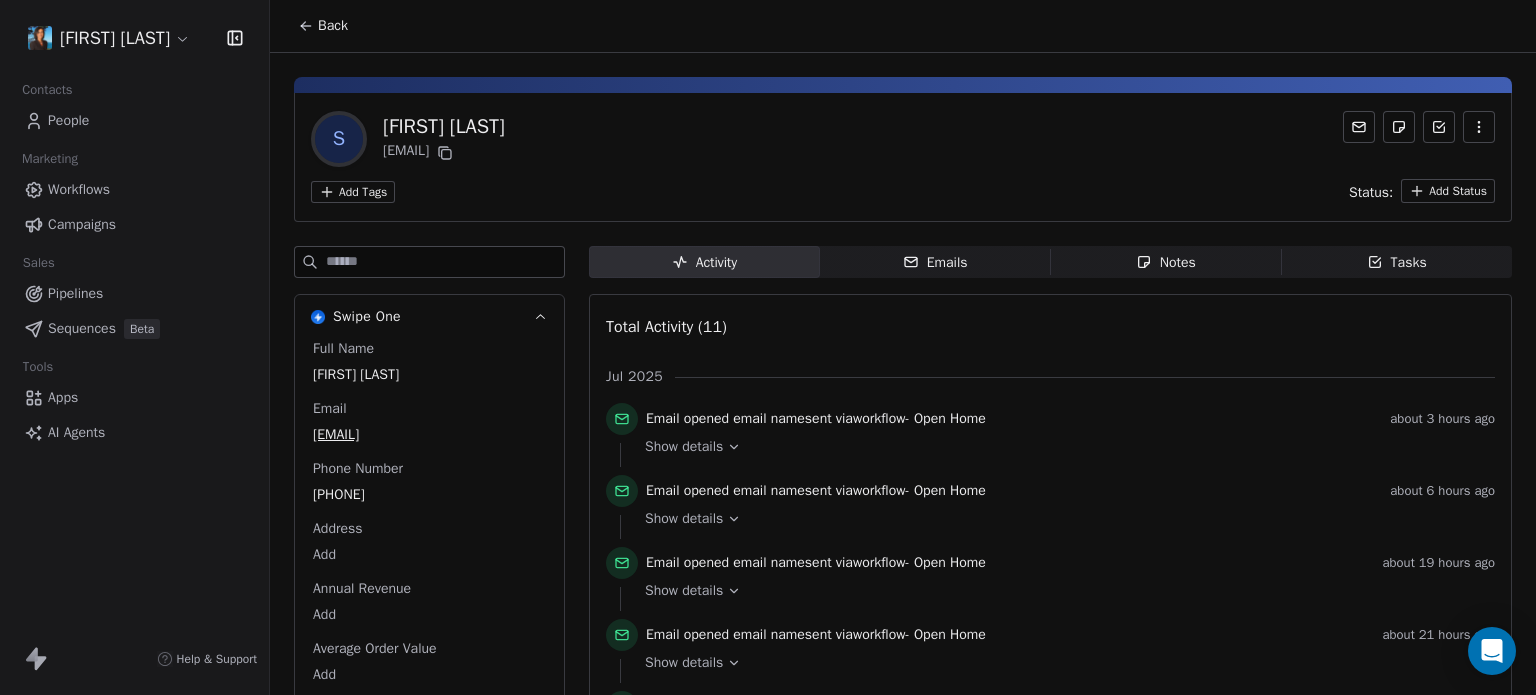 click on "Emails Emails" at bounding box center (935, 262) 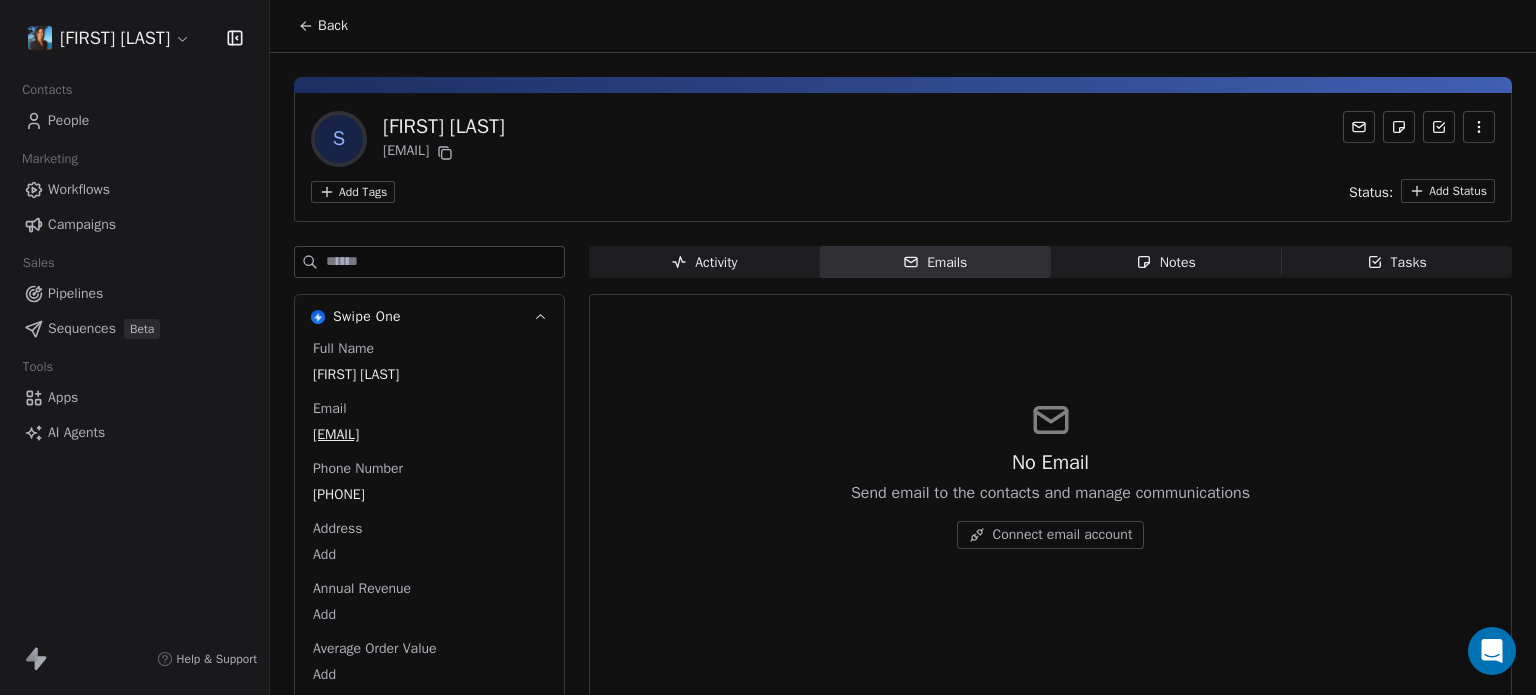 click on "Activity Activity" at bounding box center [704, 262] 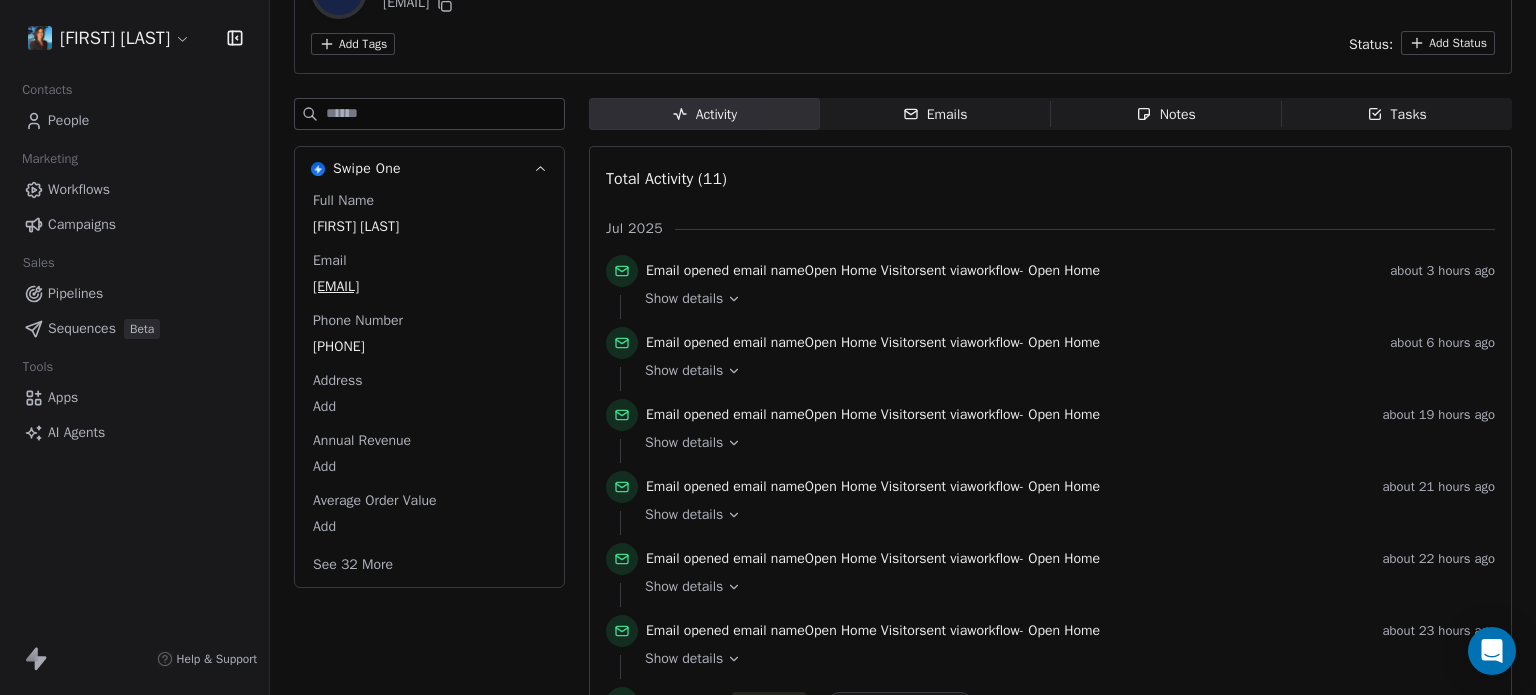 scroll, scrollTop: 164, scrollLeft: 0, axis: vertical 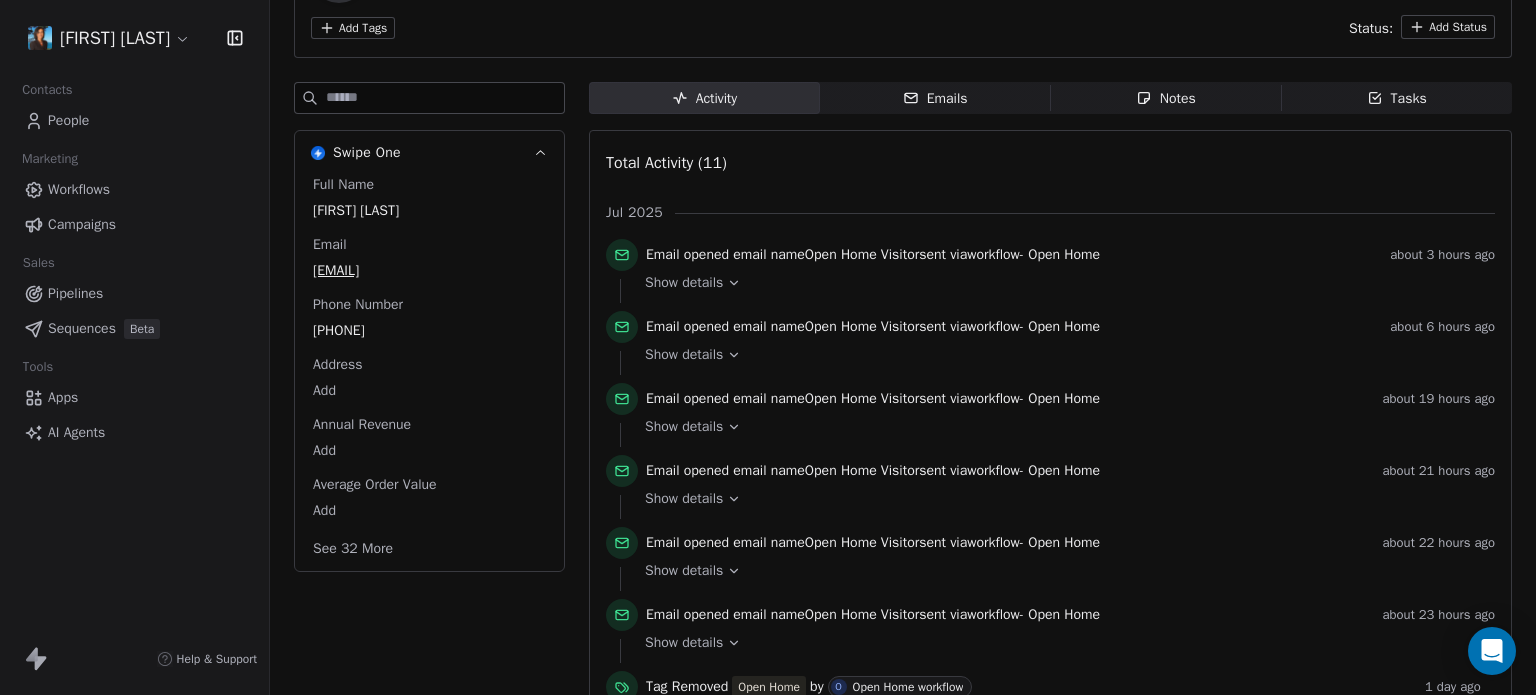 click on "Show details" at bounding box center (684, 283) 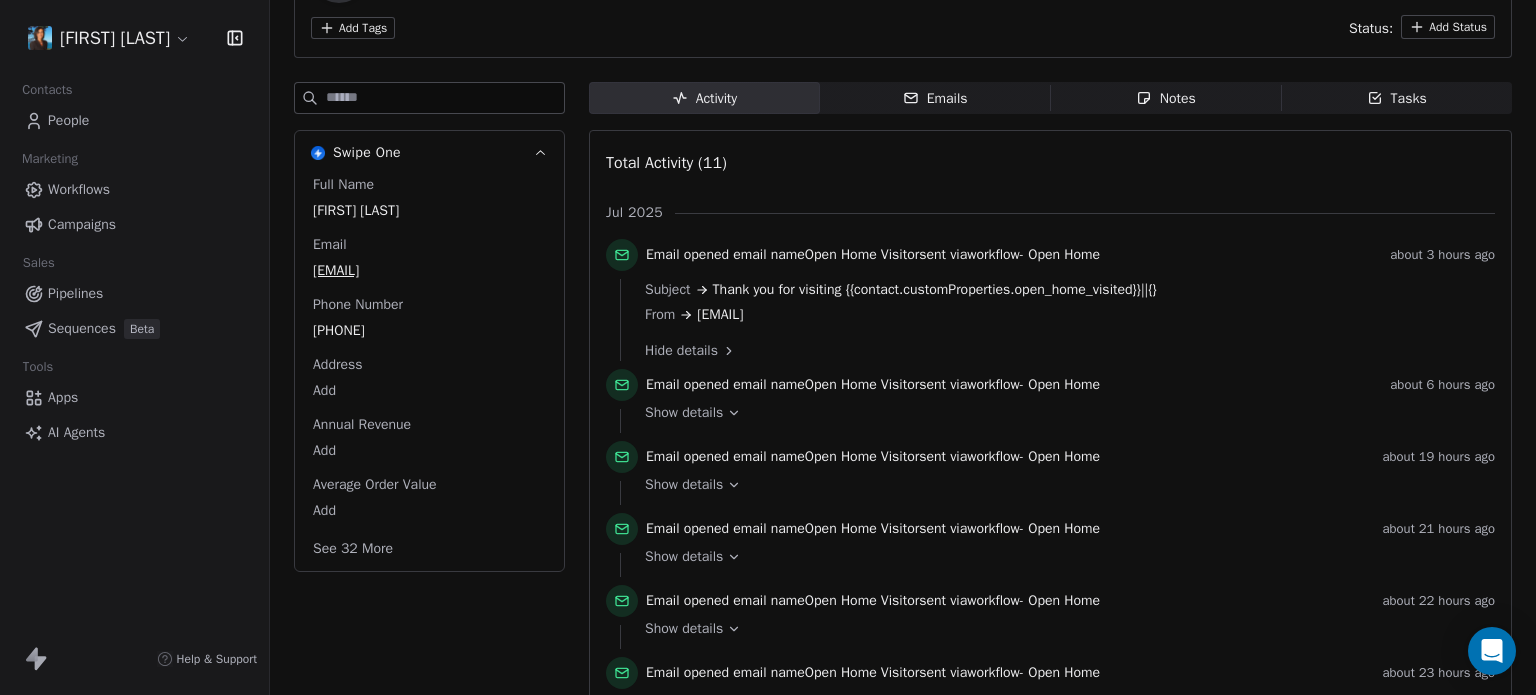 click on "Hide details" at bounding box center [681, 351] 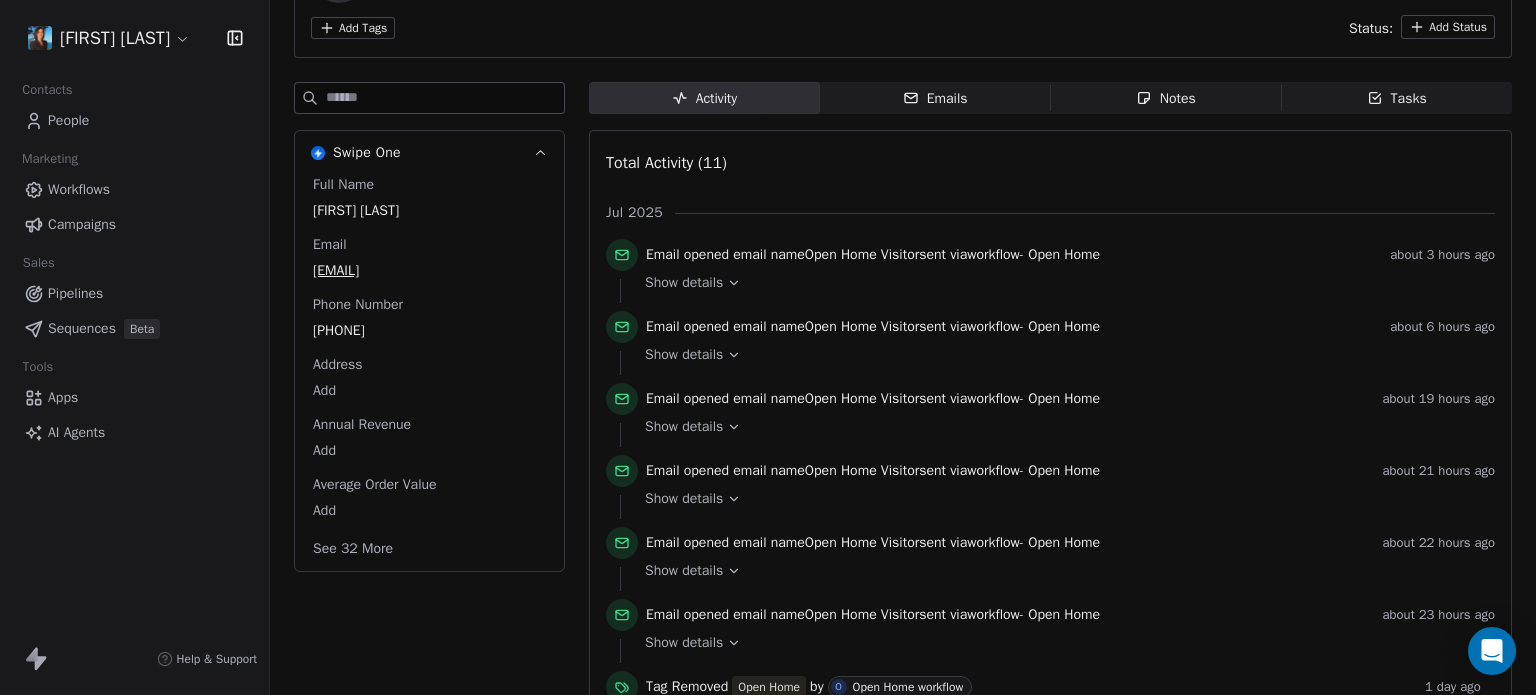 click 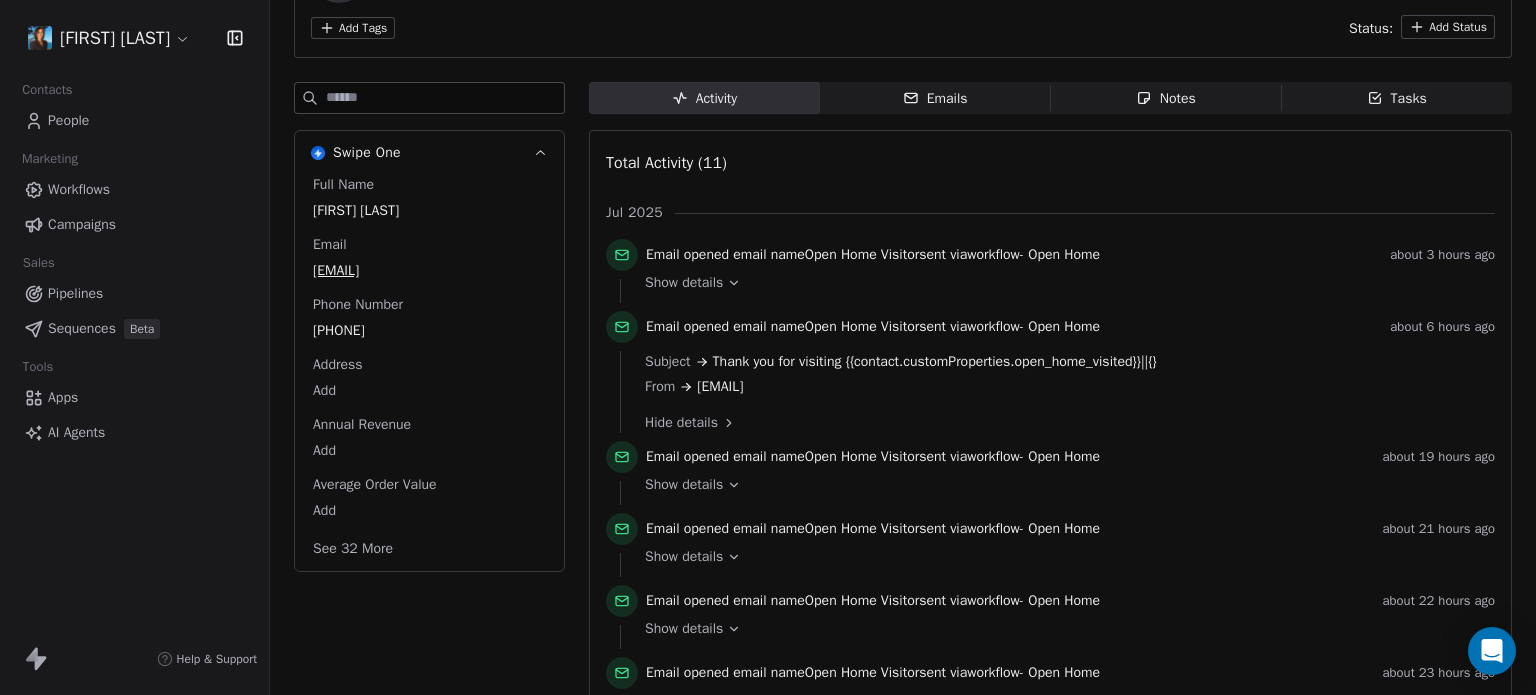 click on "Hide details" at bounding box center (681, 423) 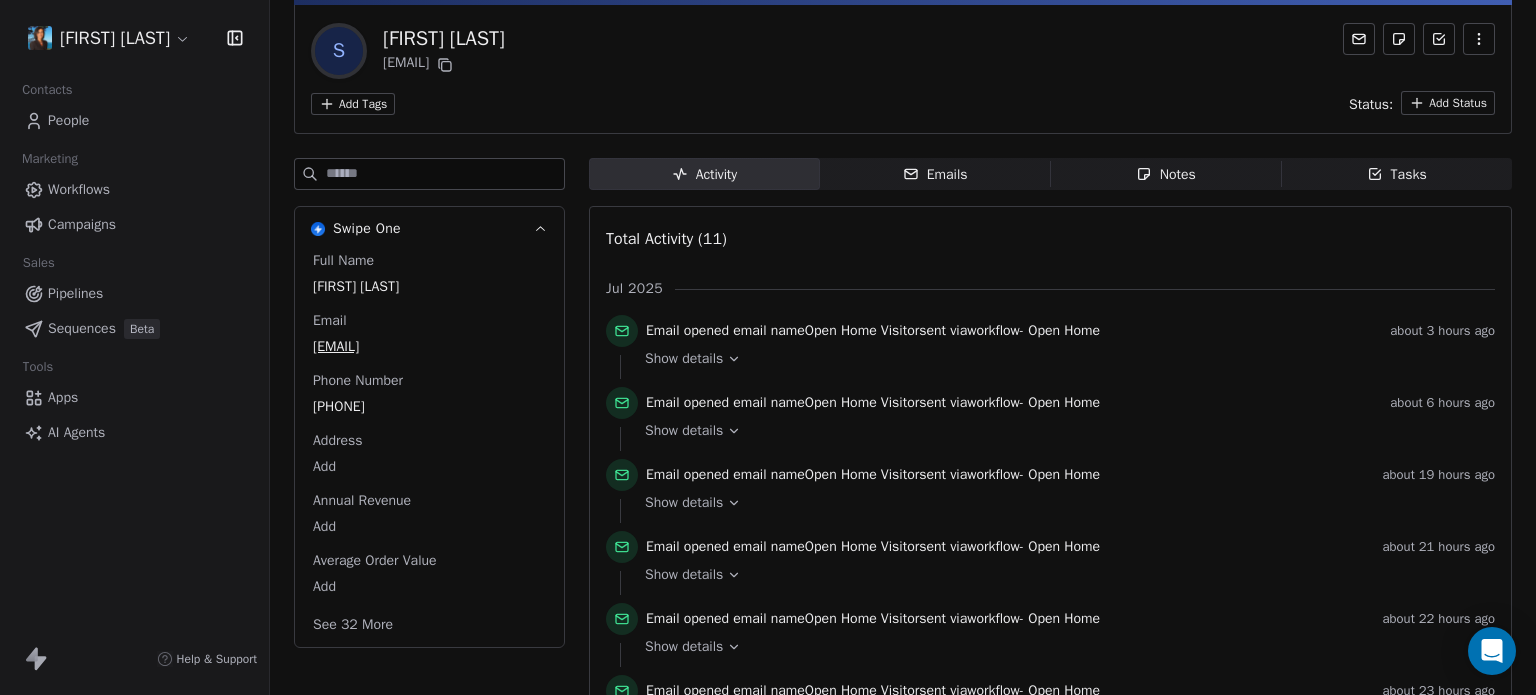scroll, scrollTop: 0, scrollLeft: 0, axis: both 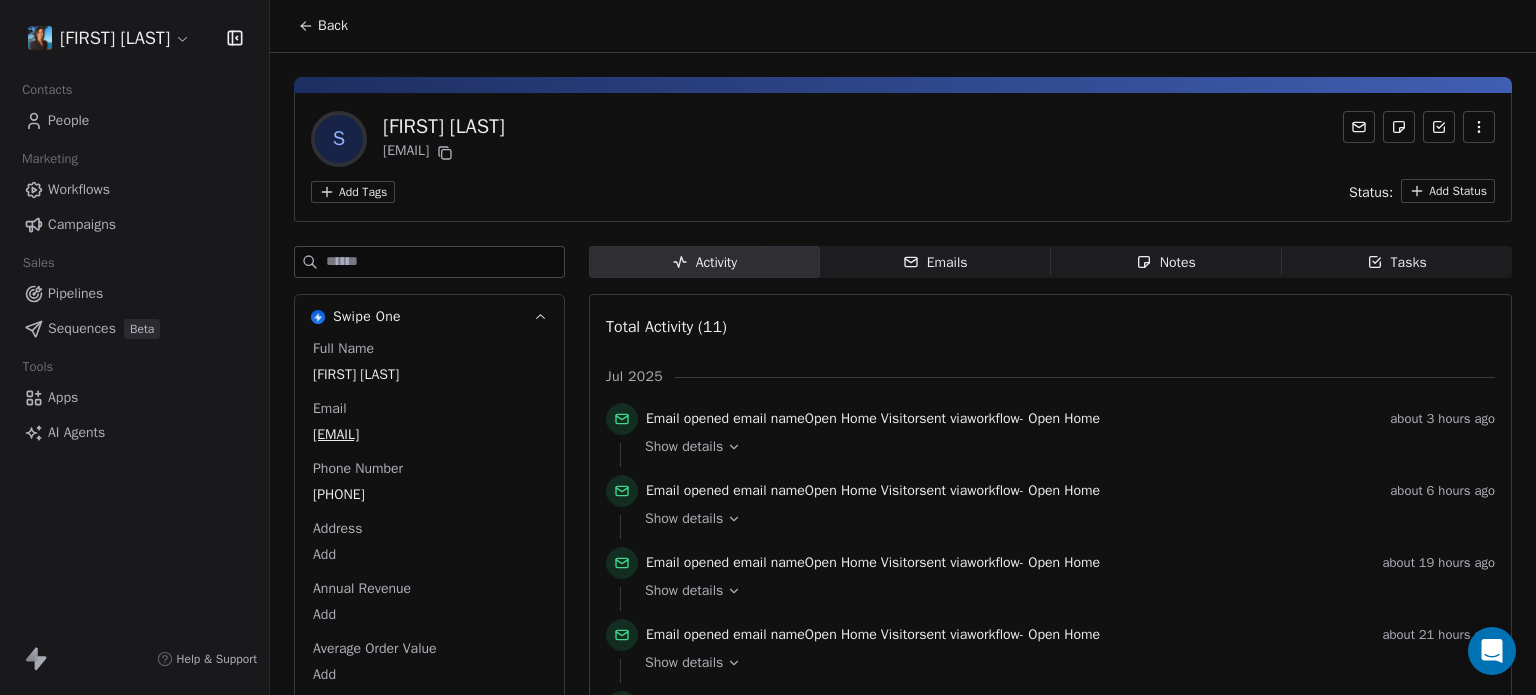 click 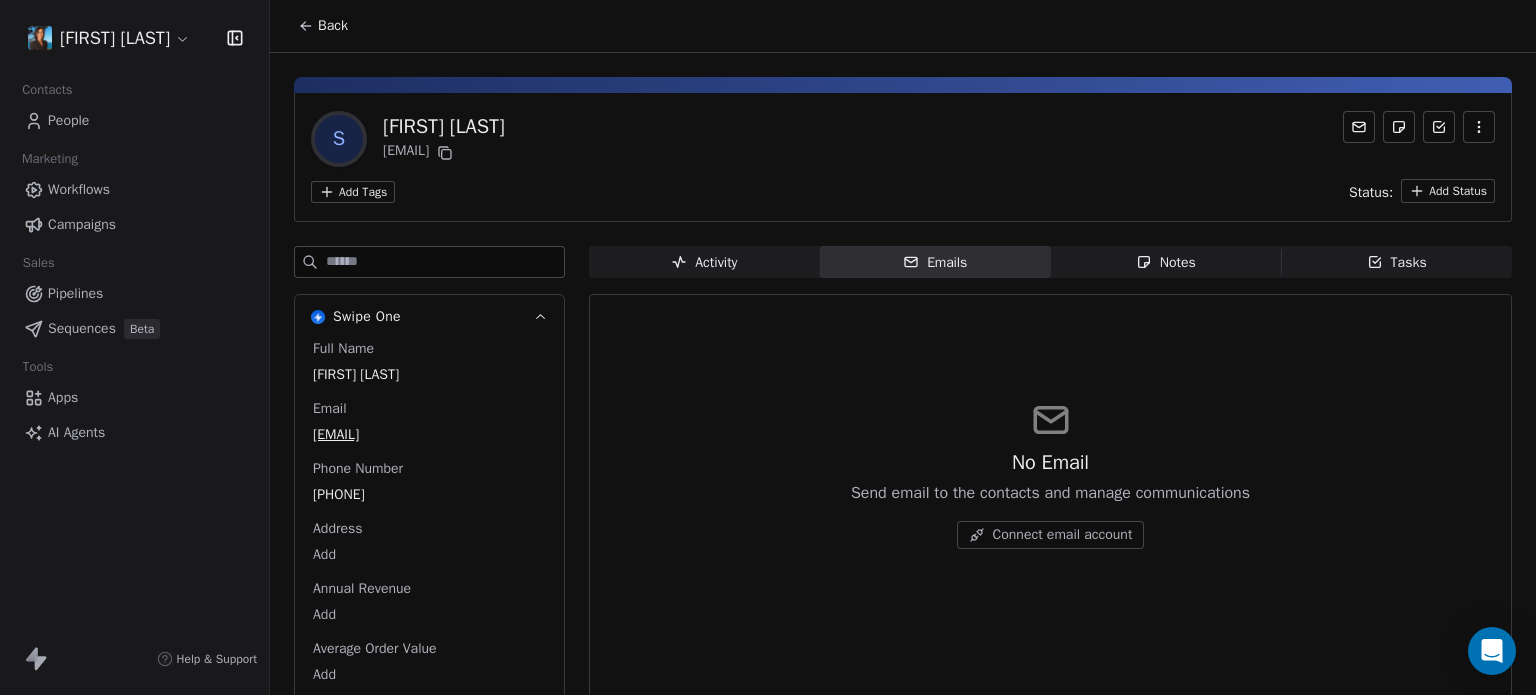 click on "Notes   Notes" at bounding box center [1166, 262] 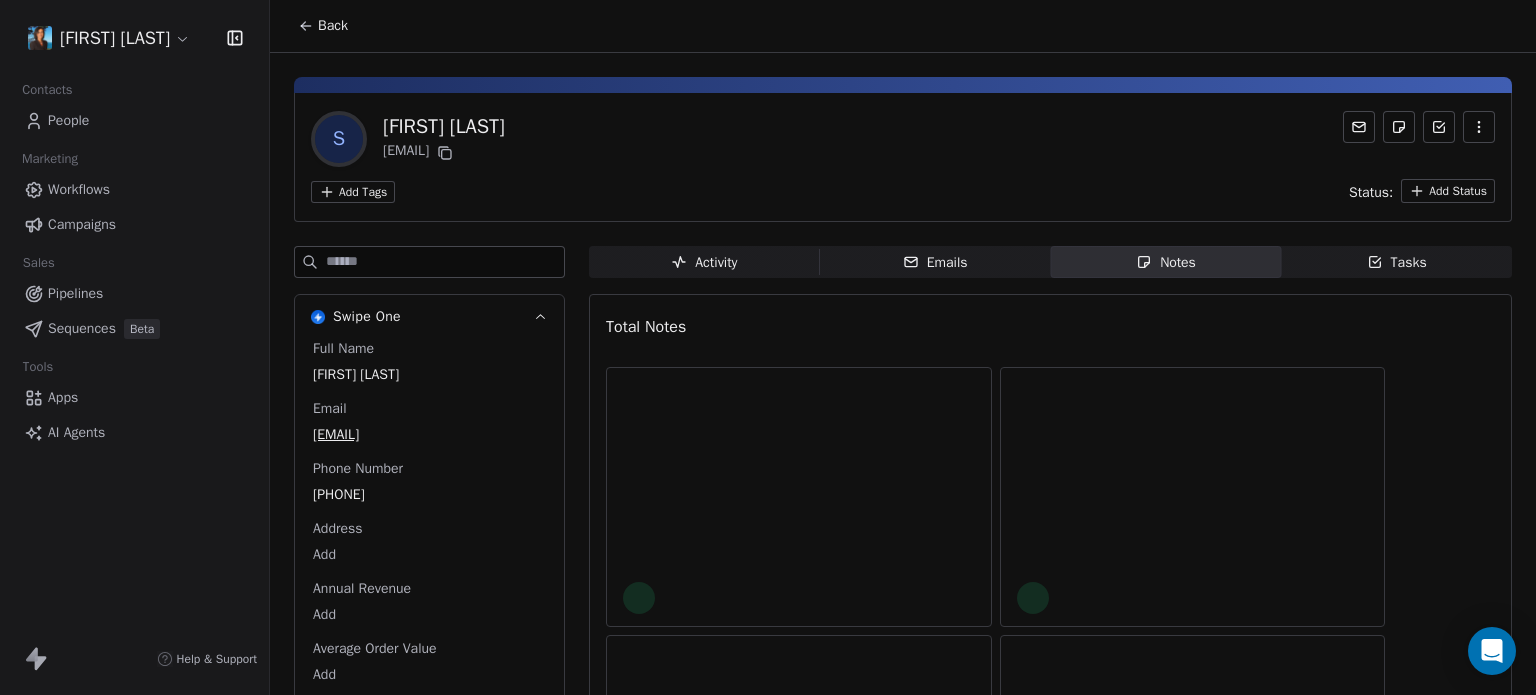 click on "Back" at bounding box center [333, 26] 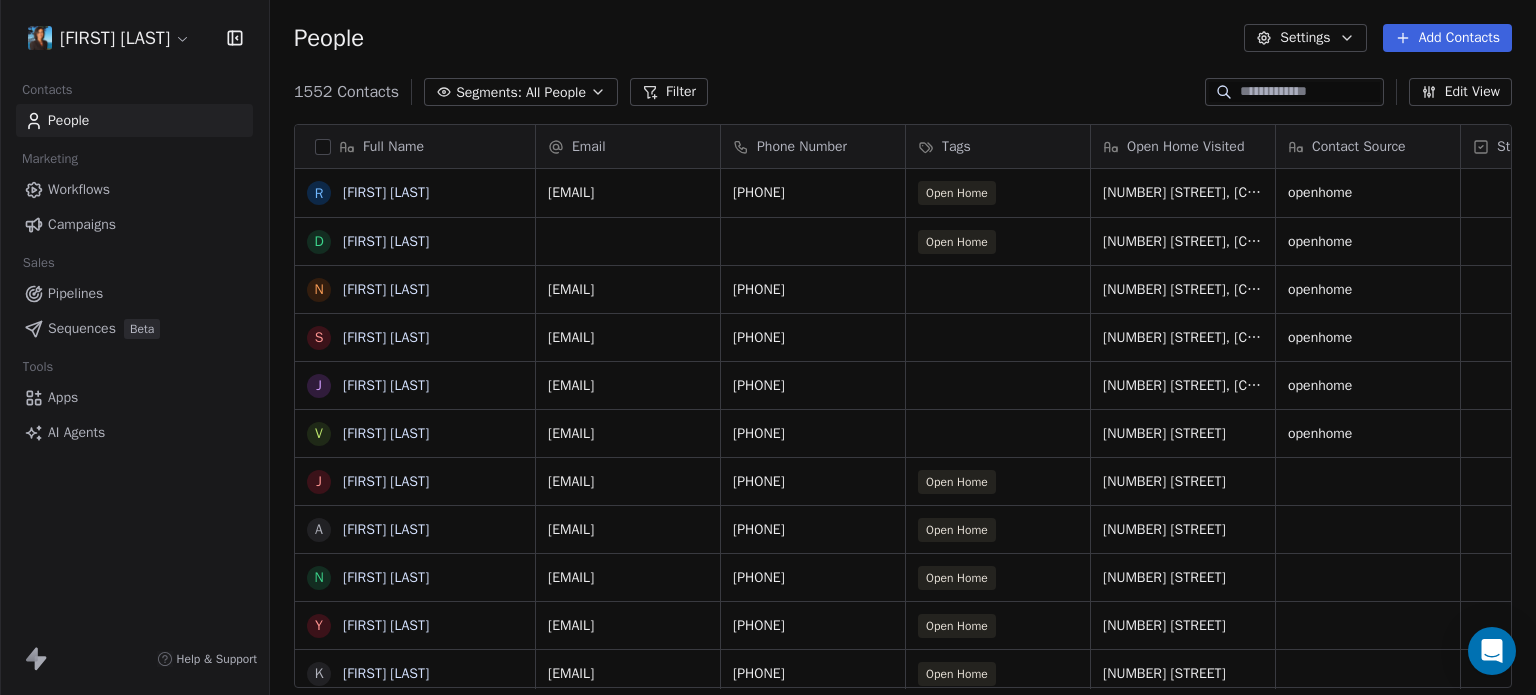 scroll, scrollTop: 16, scrollLeft: 16, axis: both 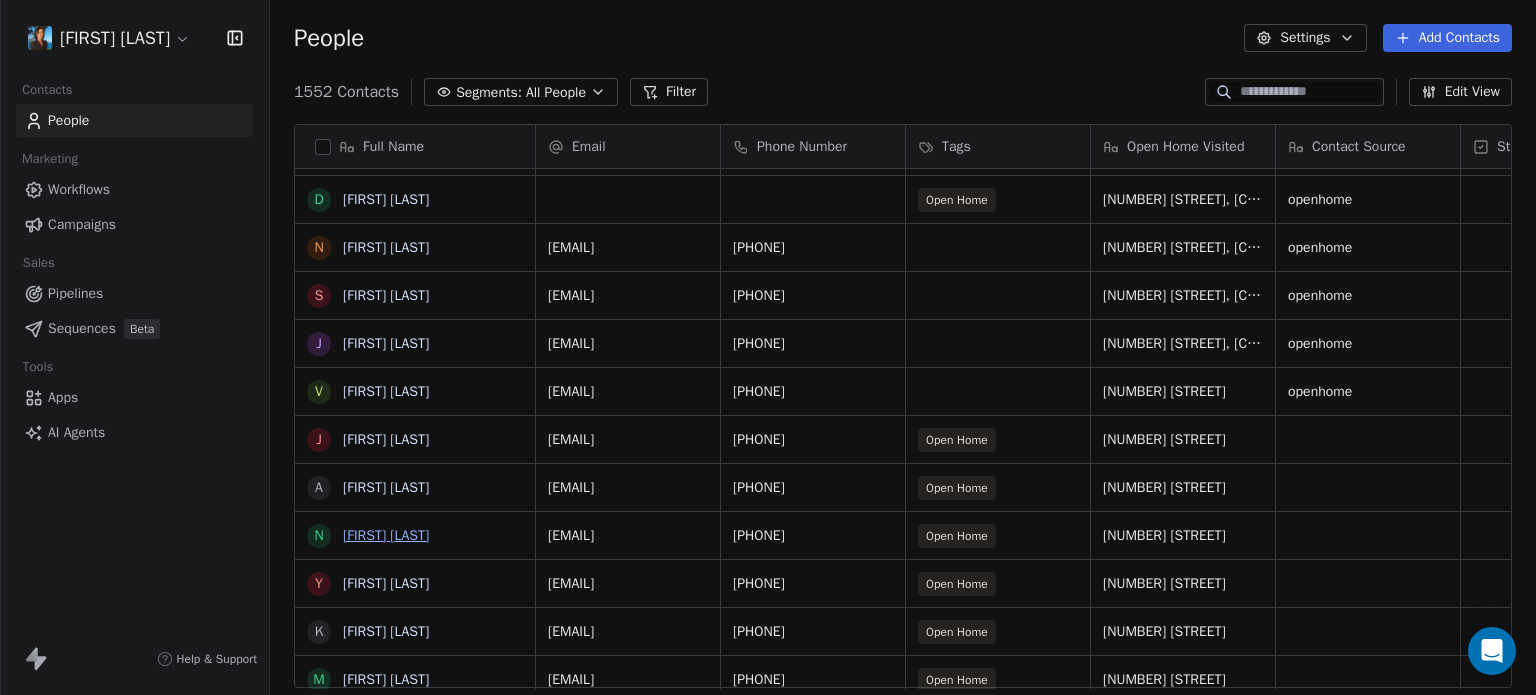 click on "[FIRST] [LAST]" at bounding box center [386, 535] 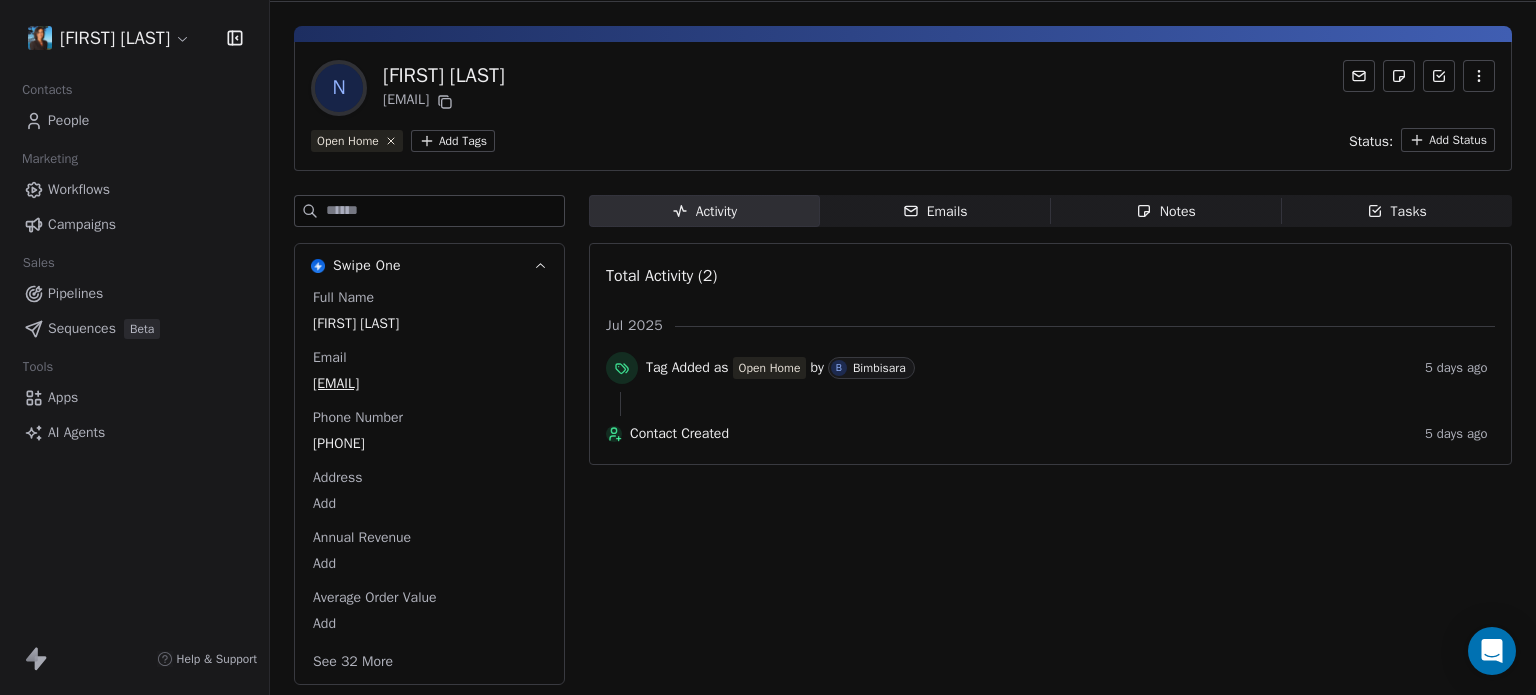scroll, scrollTop: 50, scrollLeft: 0, axis: vertical 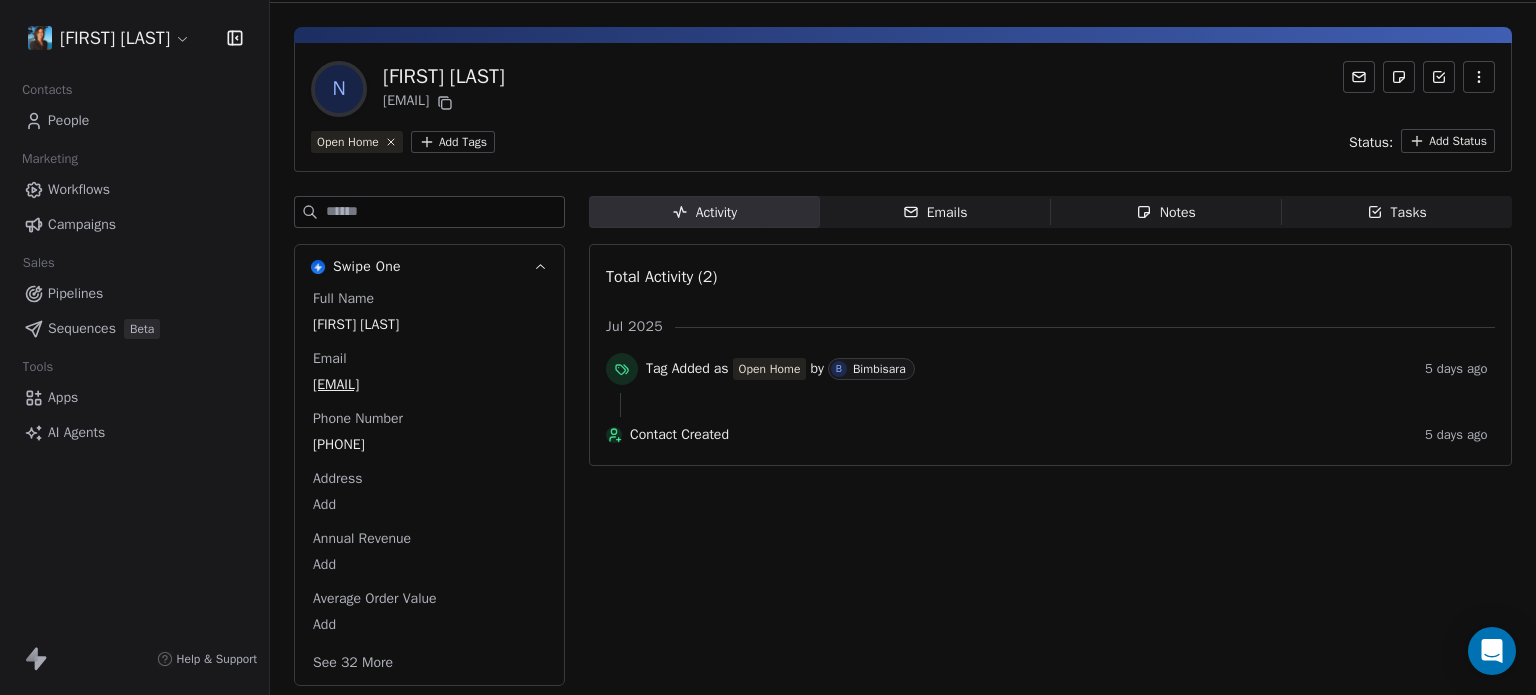 click on "Emails" at bounding box center [935, 212] 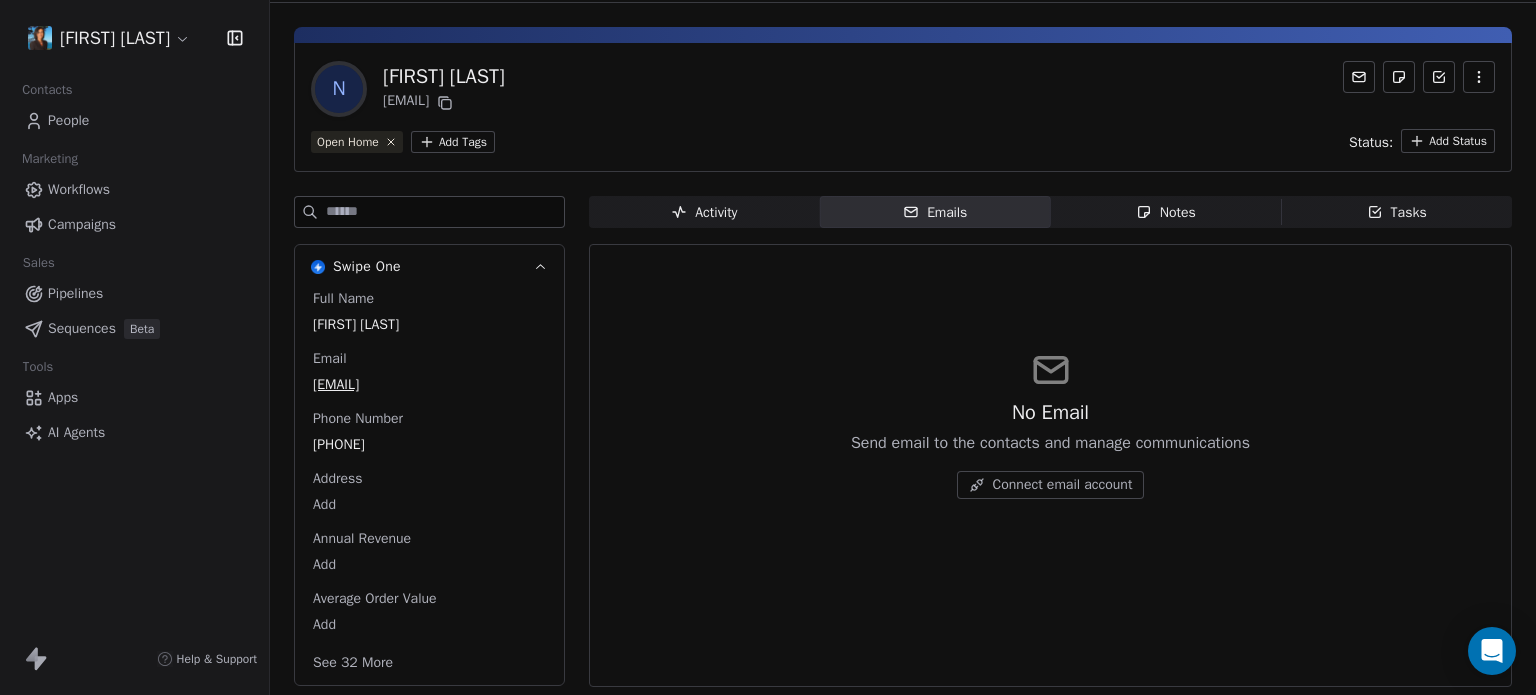 scroll, scrollTop: 0, scrollLeft: 0, axis: both 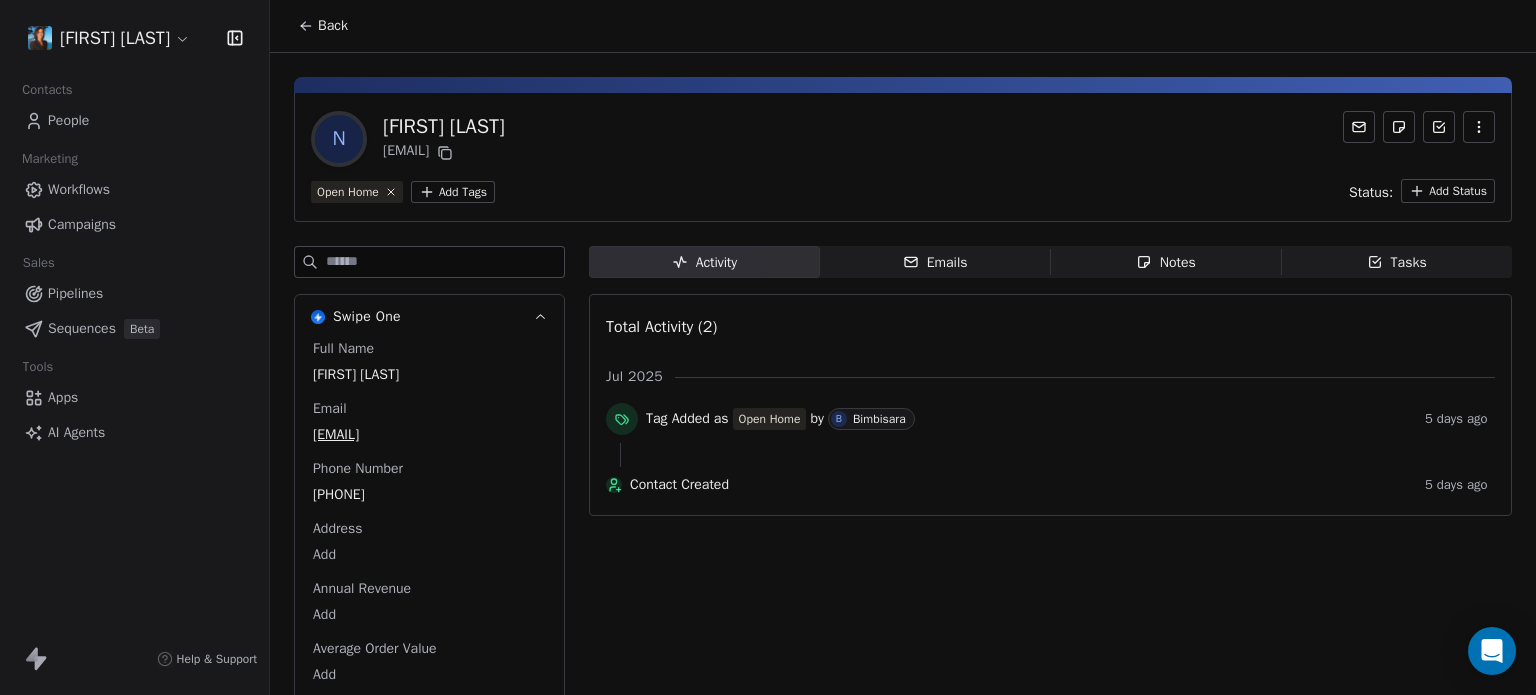 click on "Back" at bounding box center [333, 26] 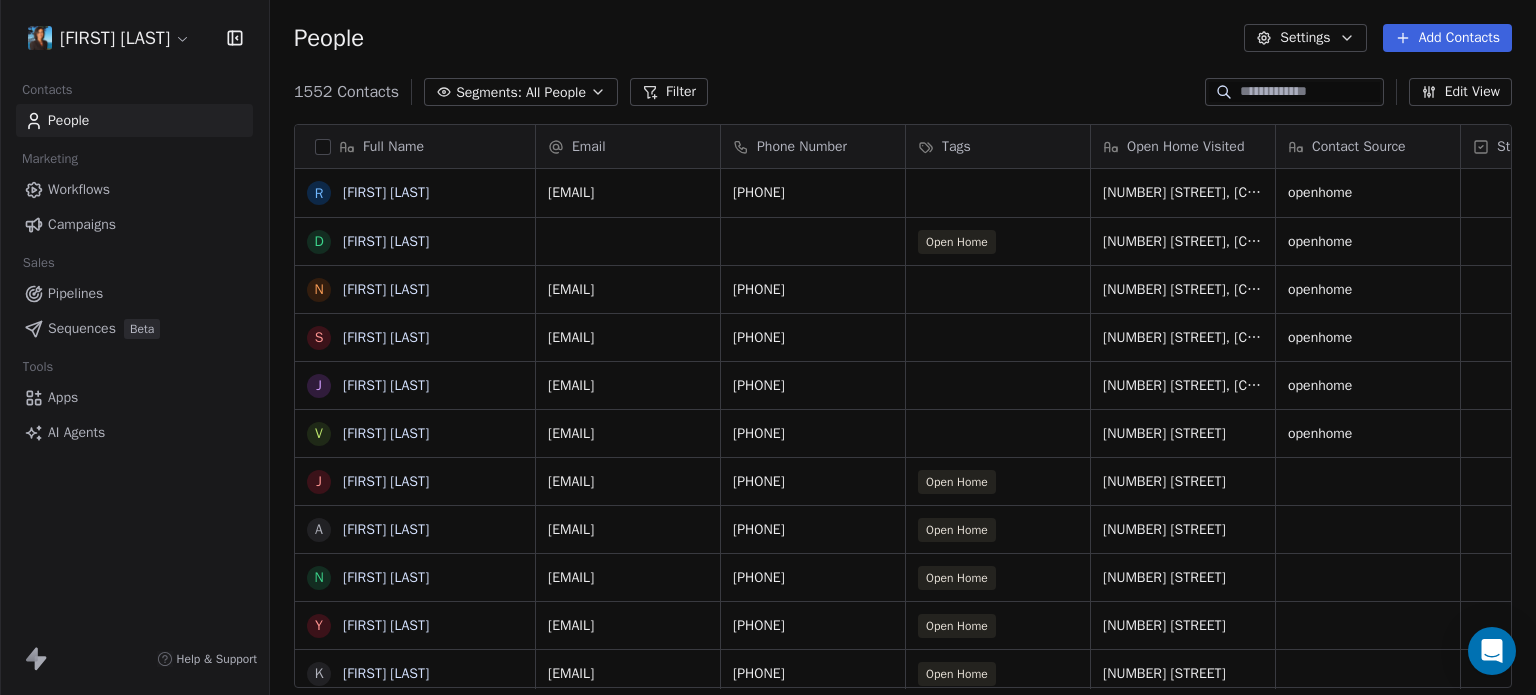 scroll, scrollTop: 42, scrollLeft: 0, axis: vertical 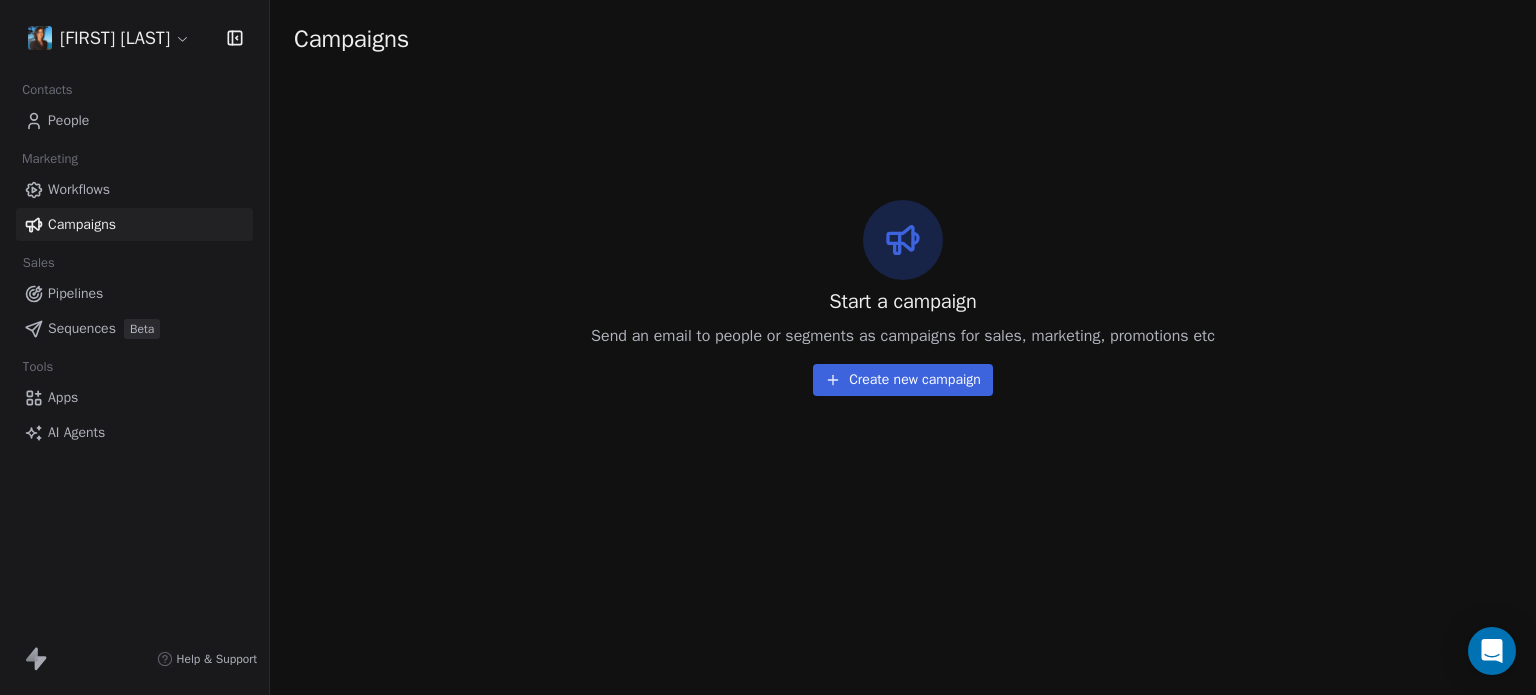 click on "Start a campaign Send an email to people or segments as campaigns for sales, marketing, promotions etc  Create new campaign" at bounding box center [903, 298] 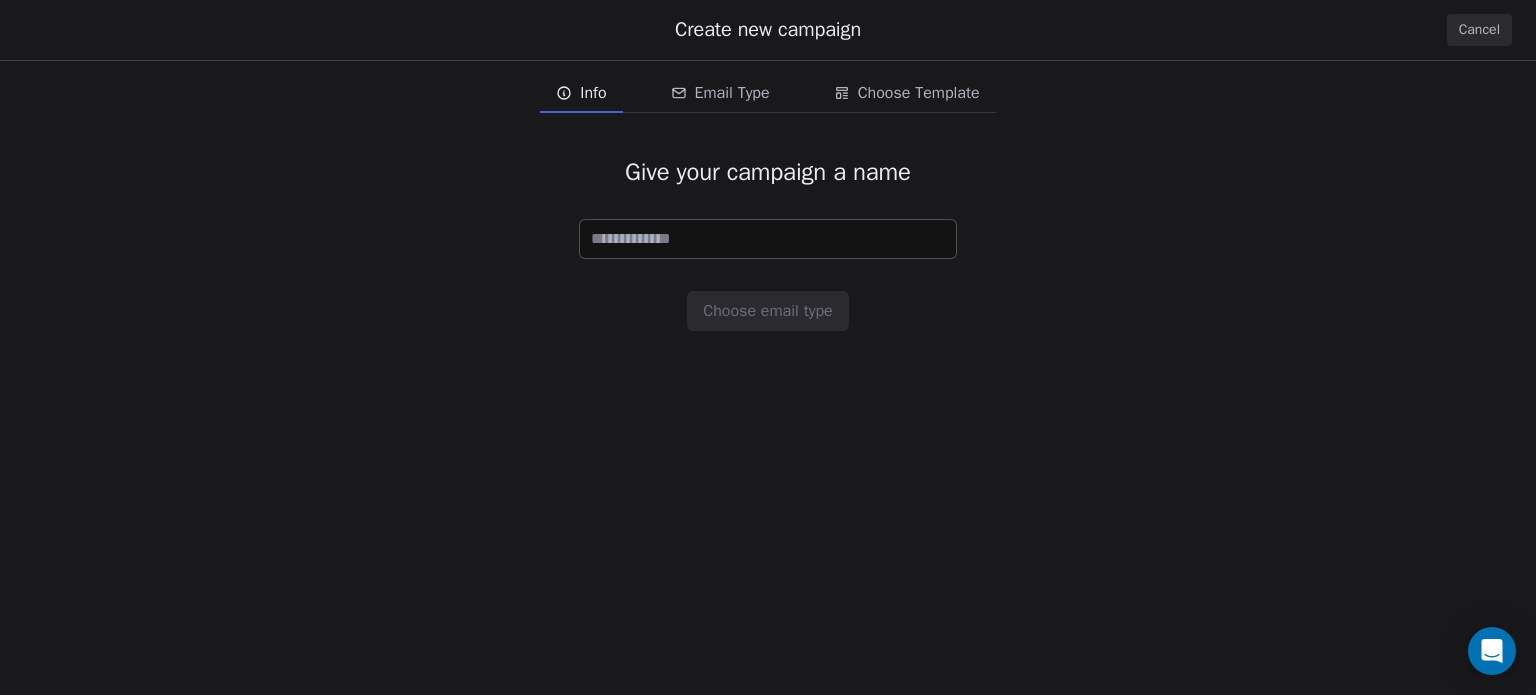 click at bounding box center (768, 239) 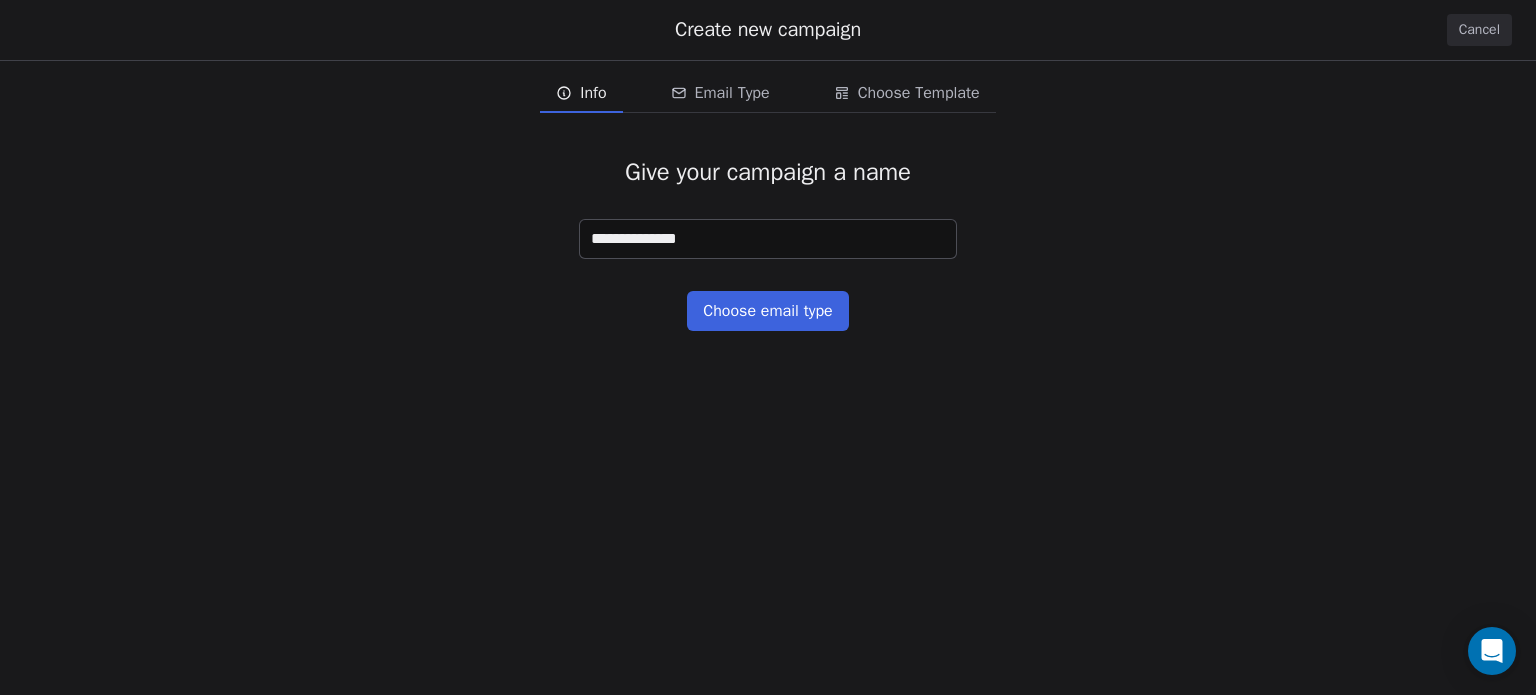 type on "**********" 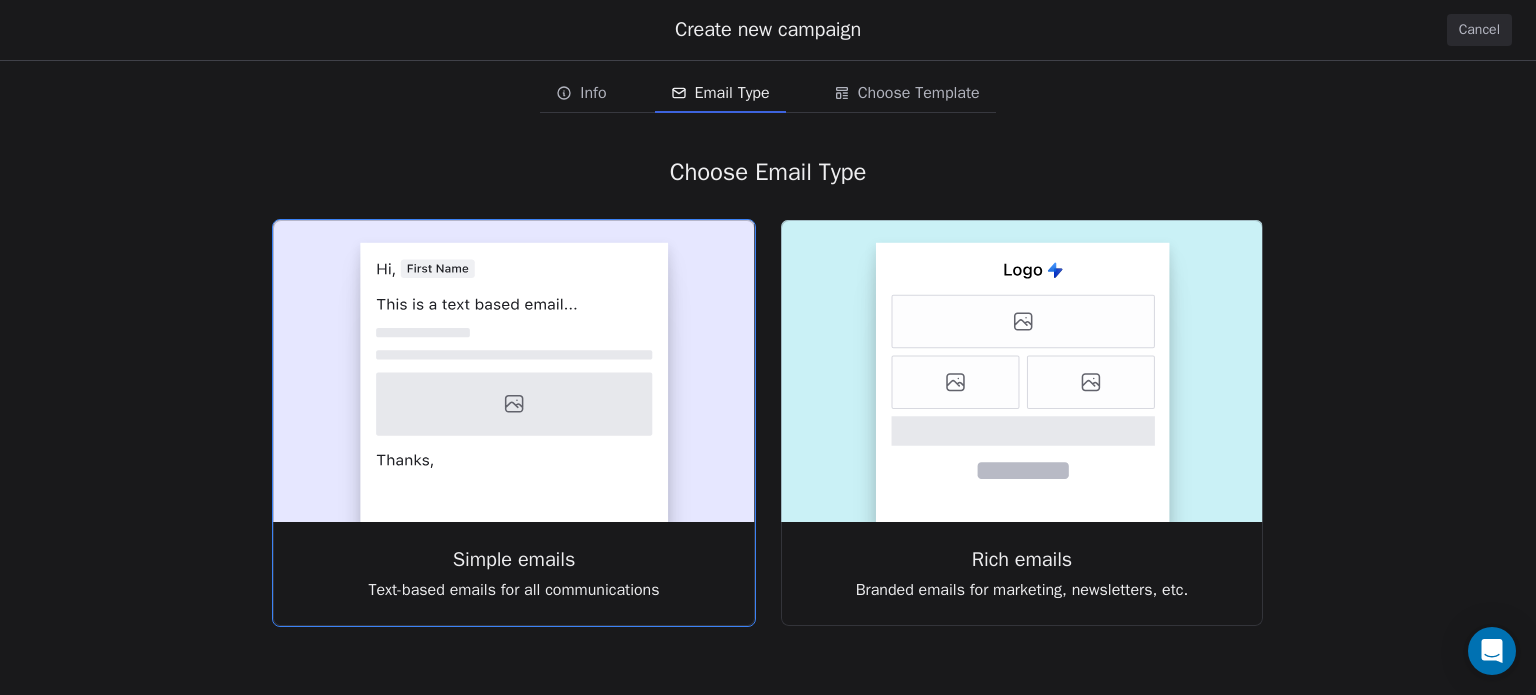 click 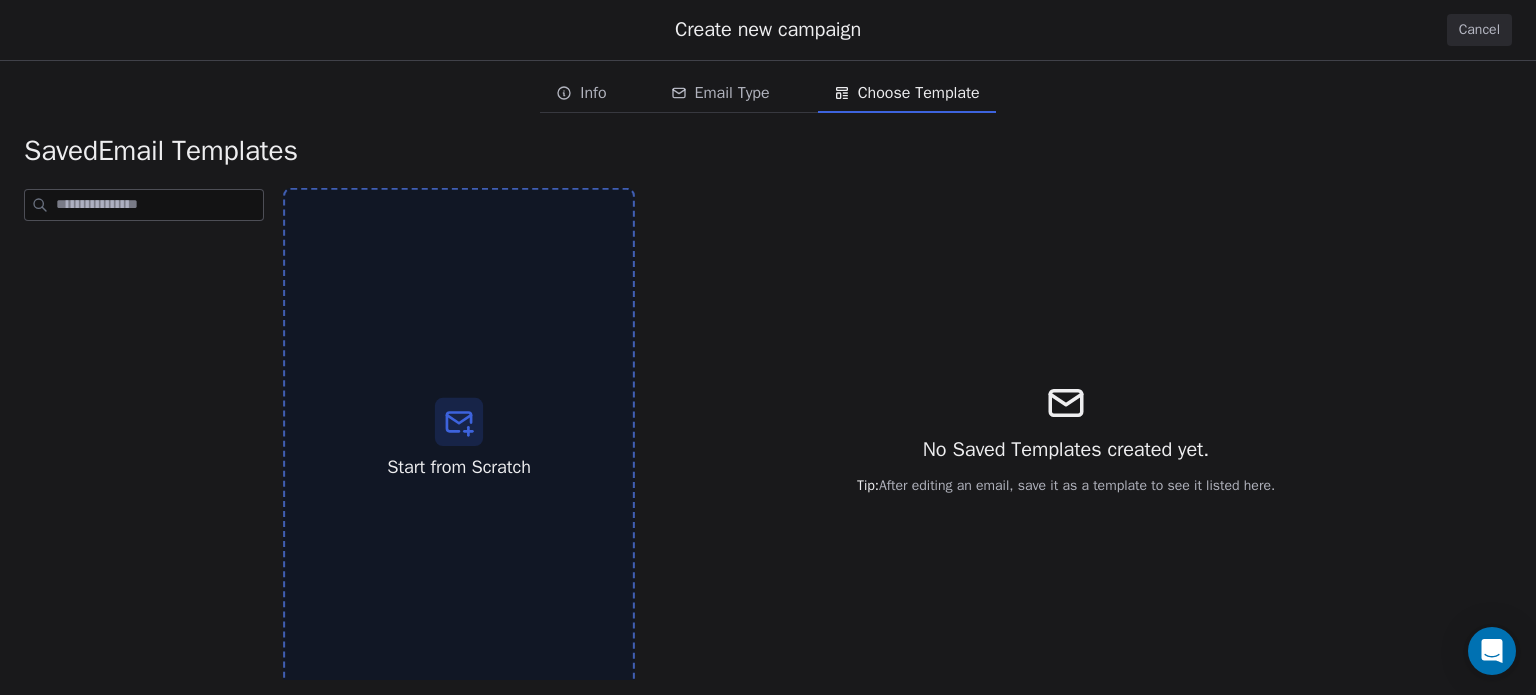 click on "Start from Scratch" at bounding box center (459, 439) 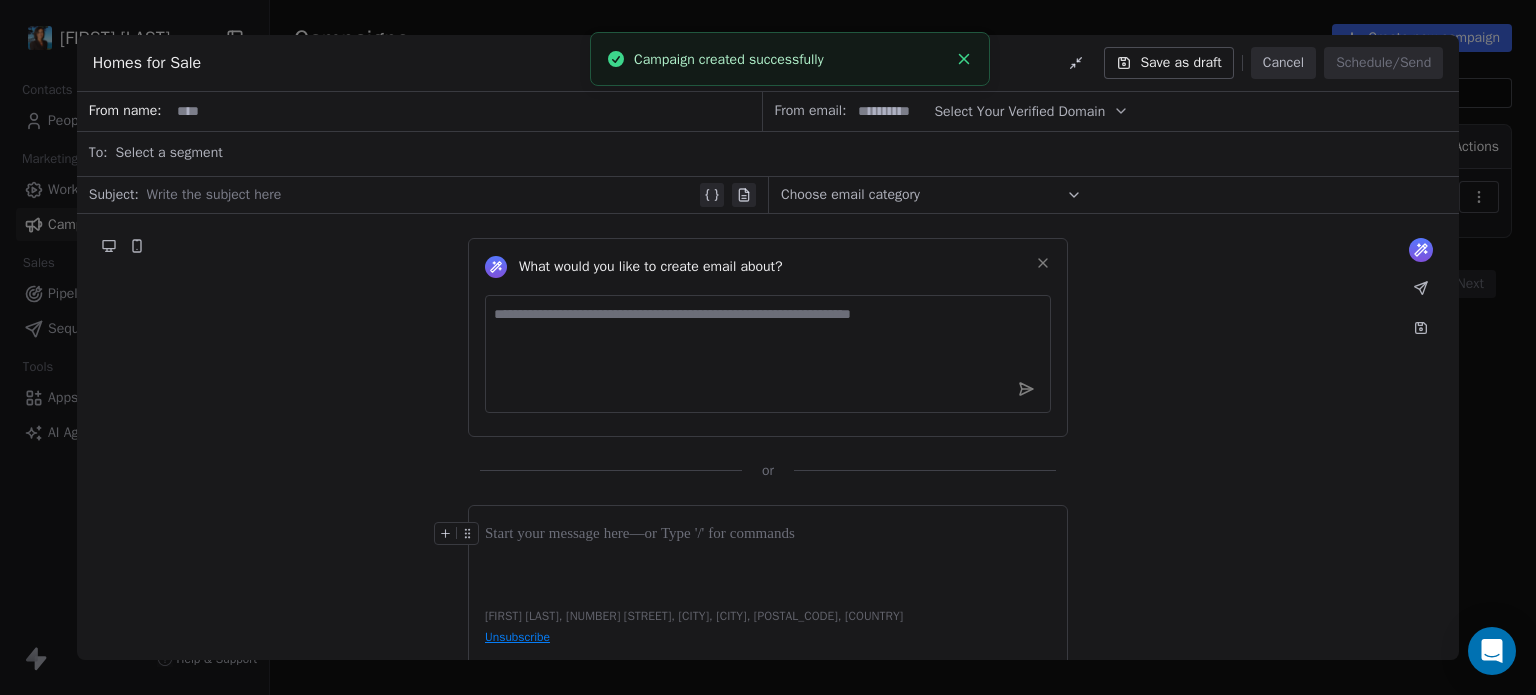 click on "Cancel" at bounding box center [1283, 63] 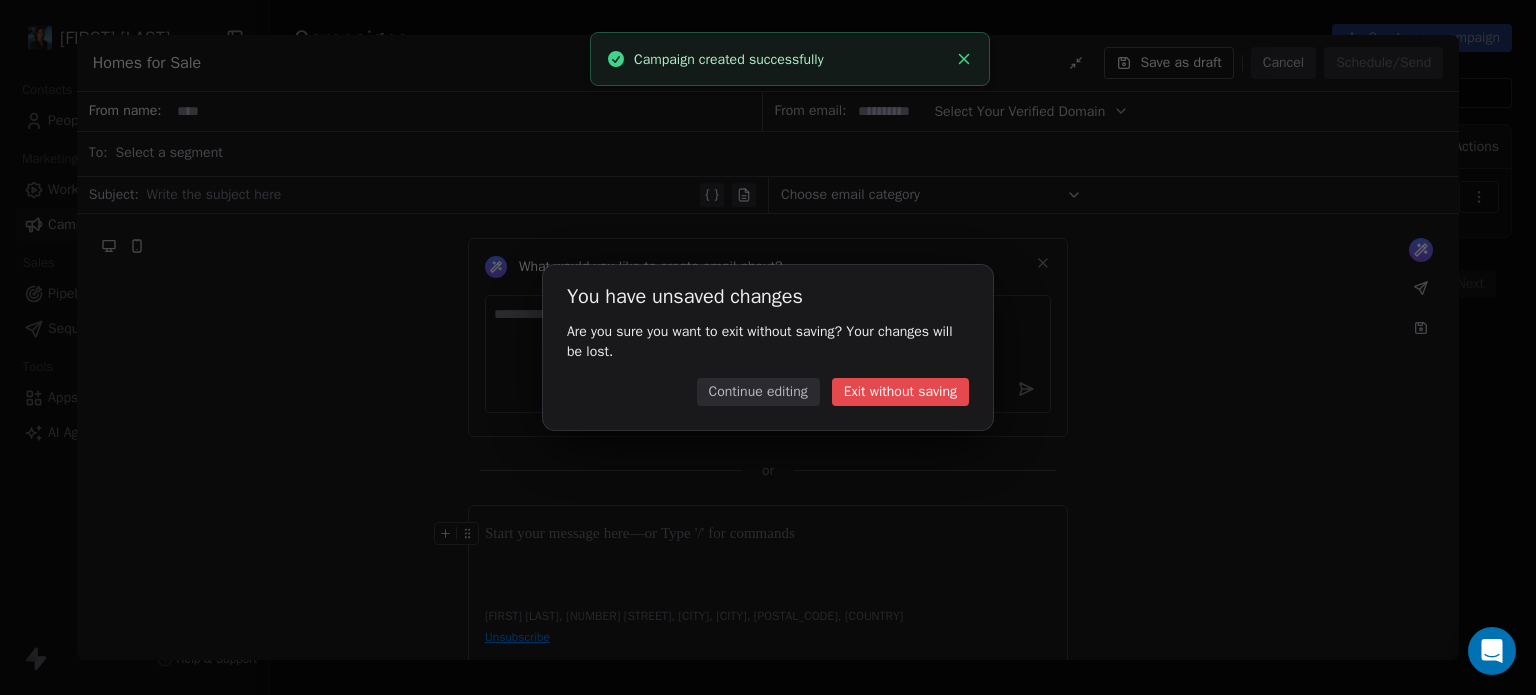 click on "Exit without saving" at bounding box center [900, 392] 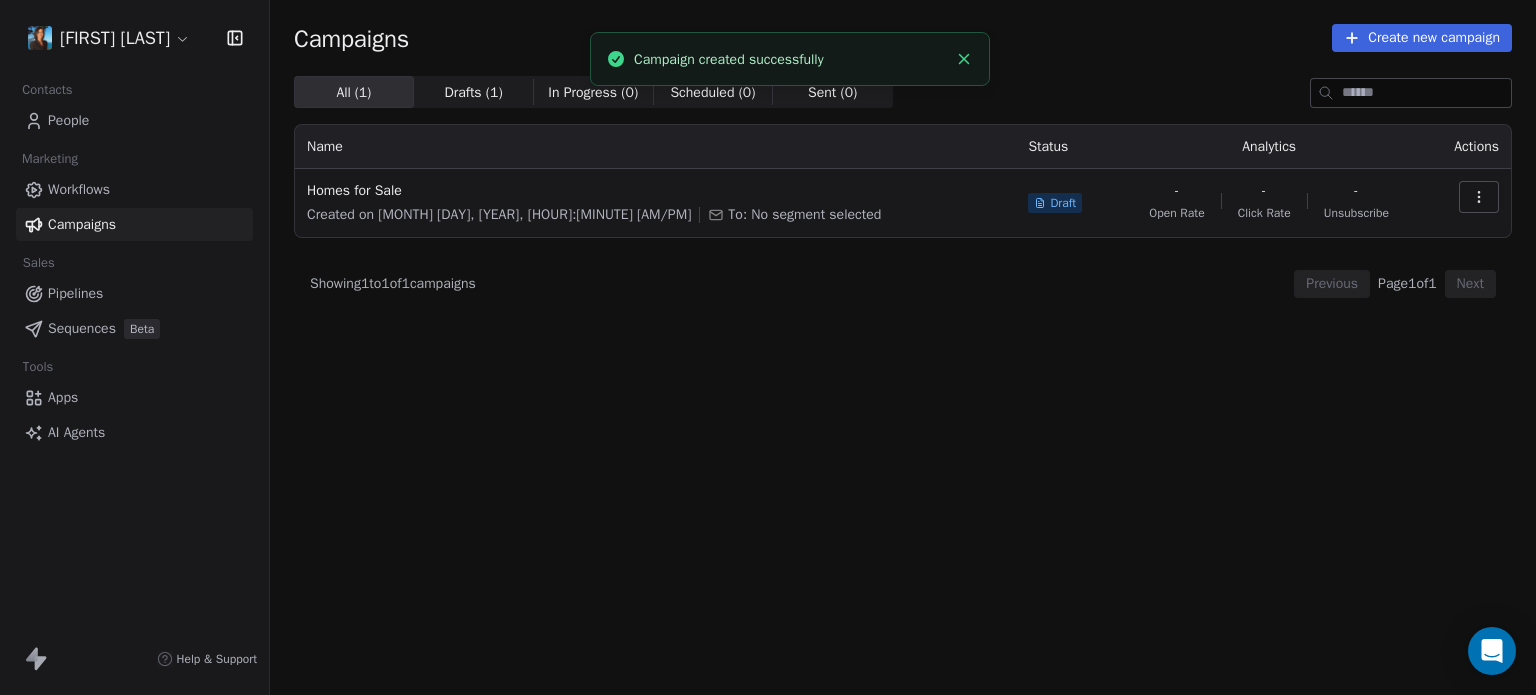 click on "[FIRST] [LAST] Contacts People Marketing Workflows Campaigns Sales Pipelines Sequences Beta Tools Apps AI Agents Help & Support Campaigns Create new campaign All ( 1 ) All ( 1 ) Drafts ( 1 ) Drafts ( 1 ) In Progress ( 0 ) In Progress ( 0 ) Scheduled ( 0 ) Scheduled ( 0 ) Sent ( 0 ) Sent ( 0 ) Name Status Analytics Actions Homes for Sale Created on [MONTH] [DAY], [YEAR], [HOUR]:[MINUTE] [AM/PM] To: No segment selected Draft - Open Rate - Click Rate - Unsubscribe Showing 1 to 1 of 1 campaigns Previous Page 1 of 1 Next Campaign created successfully" at bounding box center [768, 347] 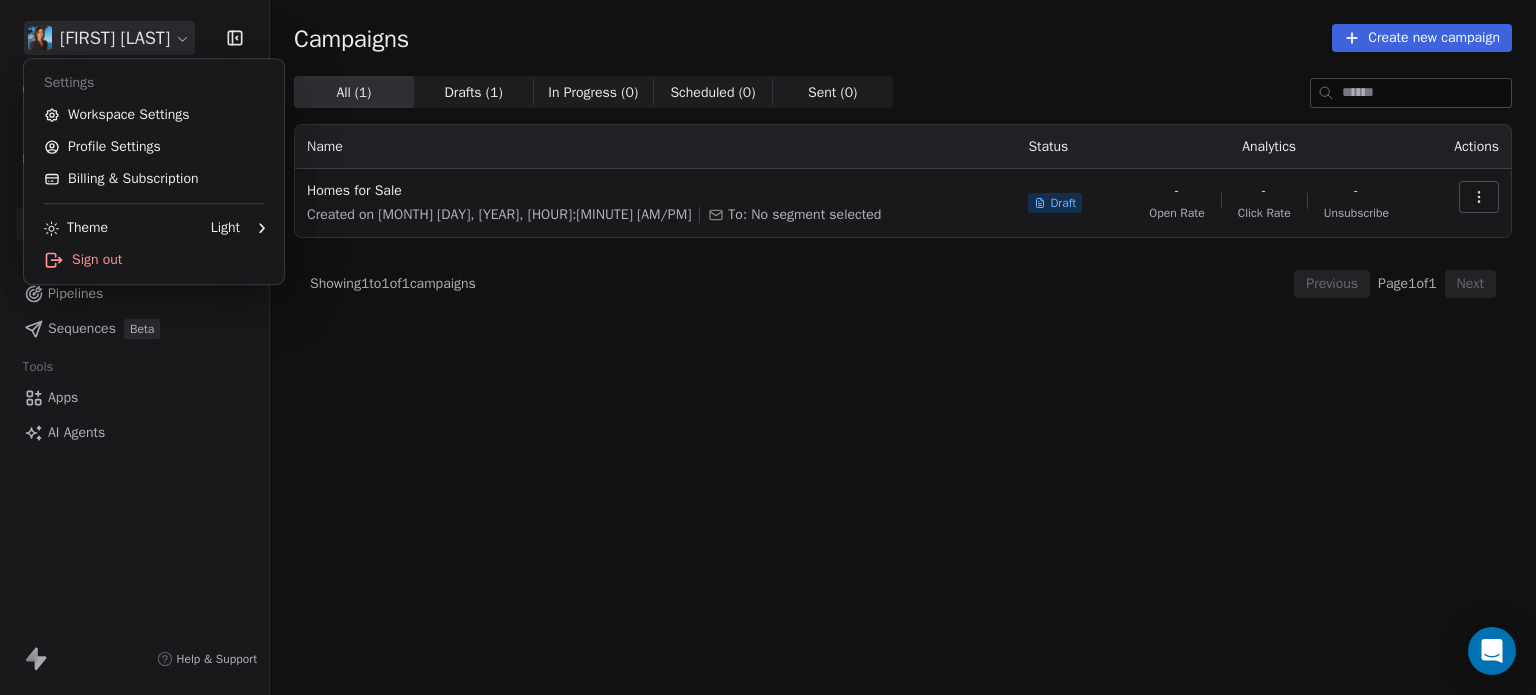 click on "[FIRST] [LAST] Contacts People Marketing Workflows Campaigns Sales Pipelines Sequences Beta Tools Apps AI Agents Help & Support Campaigns Create new campaign All ( 1 ) All ( 1 ) Drafts ( 1 ) Drafts ( 1 ) In Progress ( 0 ) In Progress ( 0 ) Scheduled ( 0 ) Scheduled ( 0 ) Sent ( 0 ) Sent ( 0 ) Name Status Analytics Actions Homes for Sale Created on [MONTH] [DAY], [YEAR], [HOUR]:[MINUTE] [AM/PM] To: No segment selected Draft - Open Rate - Click Rate - Unsubscribe Showing 1 to 1 of 1 campaigns Previous Page 1 of 1 Next Settings Workspace Settings Profile Settings Billing & Subscription Theme Light Sign out" at bounding box center [768, 347] 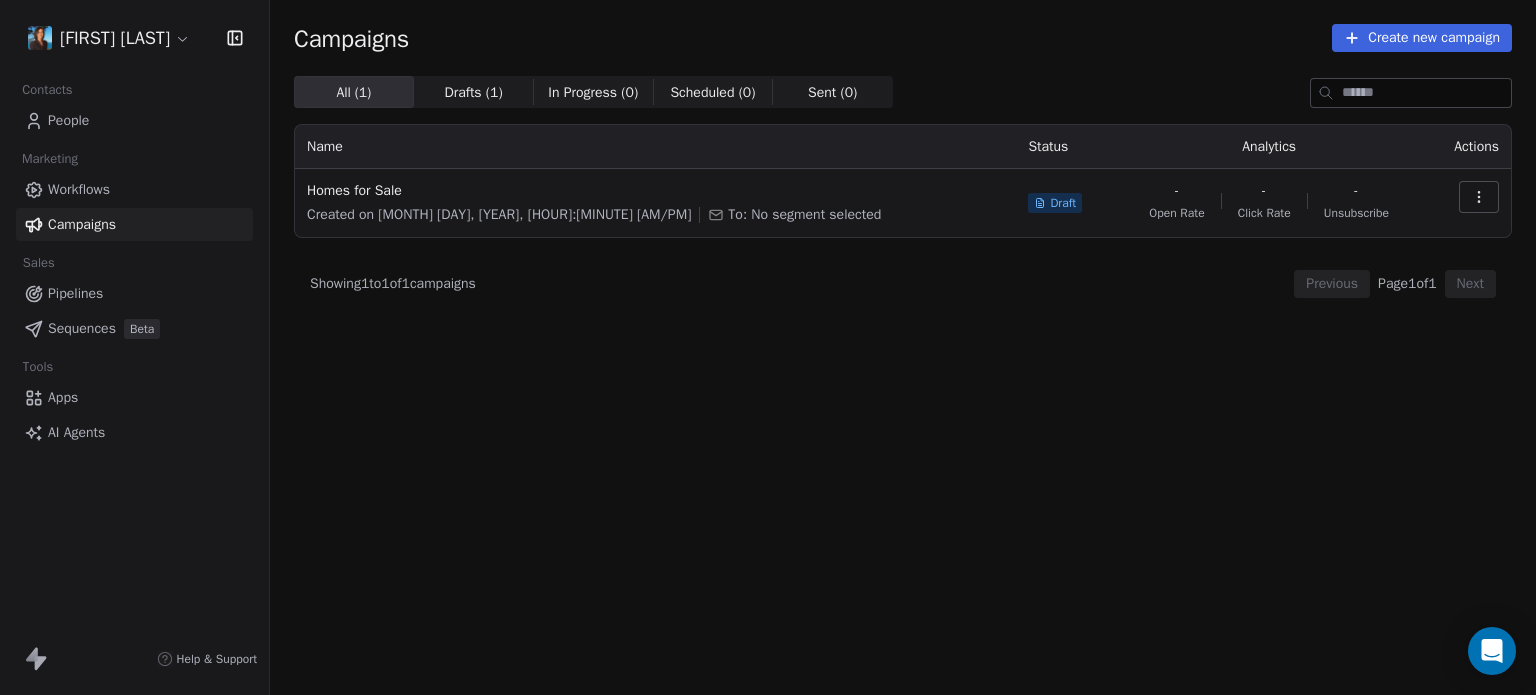 click on "Campaigns" at bounding box center [351, 38] 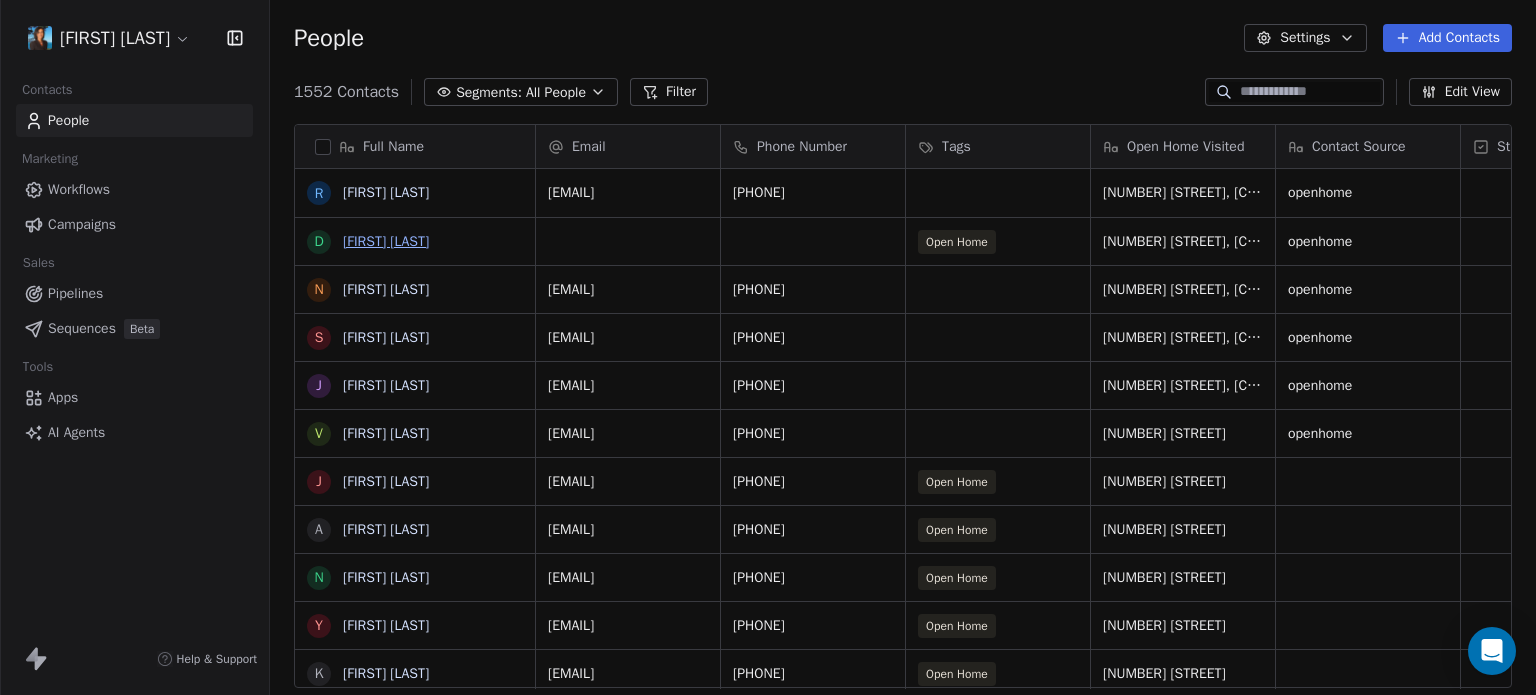 click on "[FIRST] [LAST]" at bounding box center [386, 241] 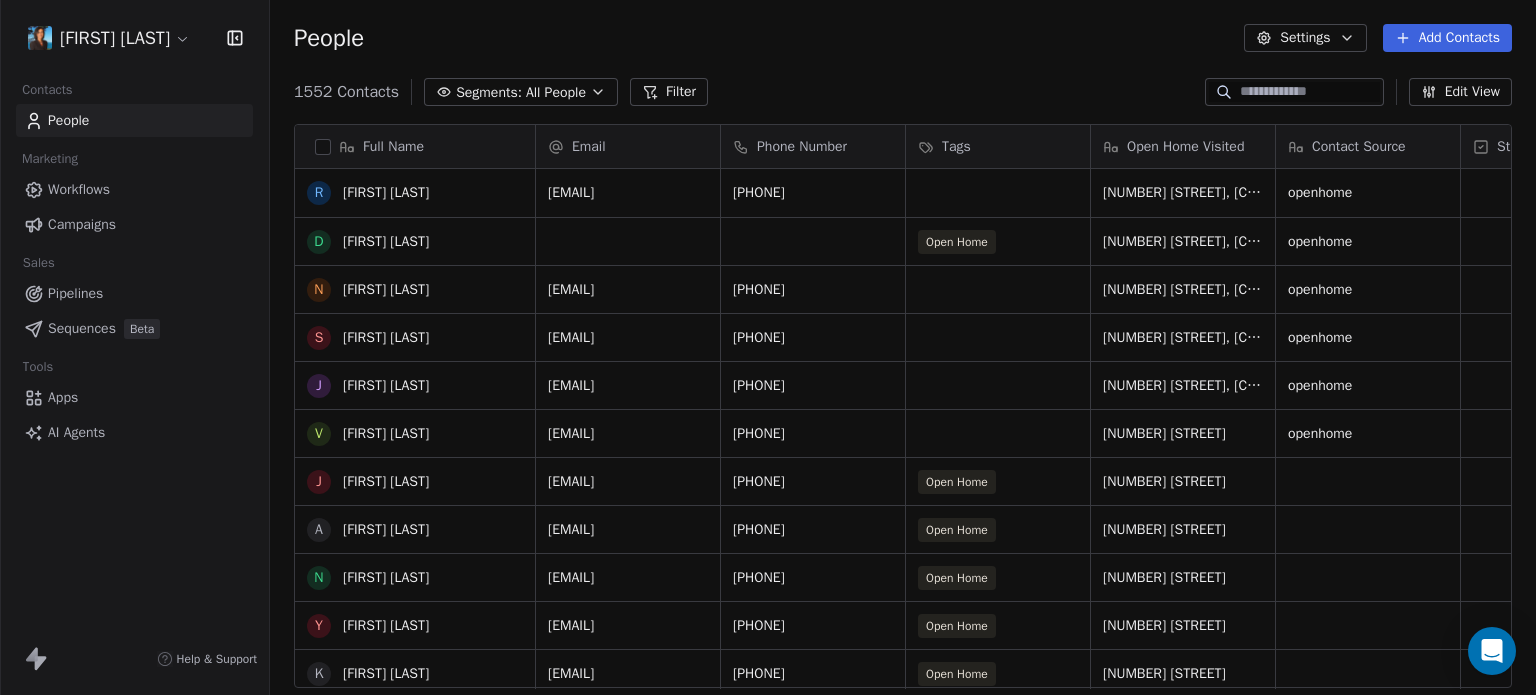 scroll, scrollTop: 163, scrollLeft: 0, axis: vertical 